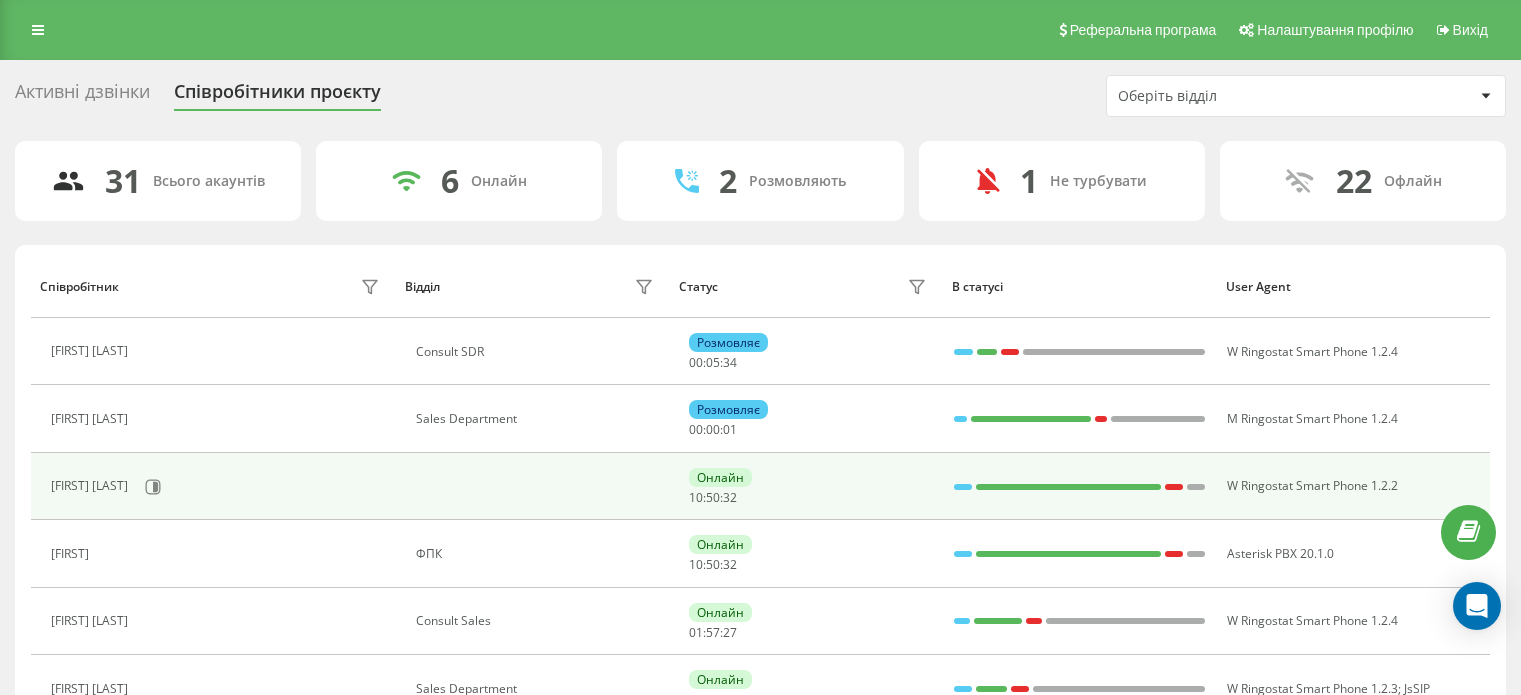 scroll, scrollTop: 0, scrollLeft: 0, axis: both 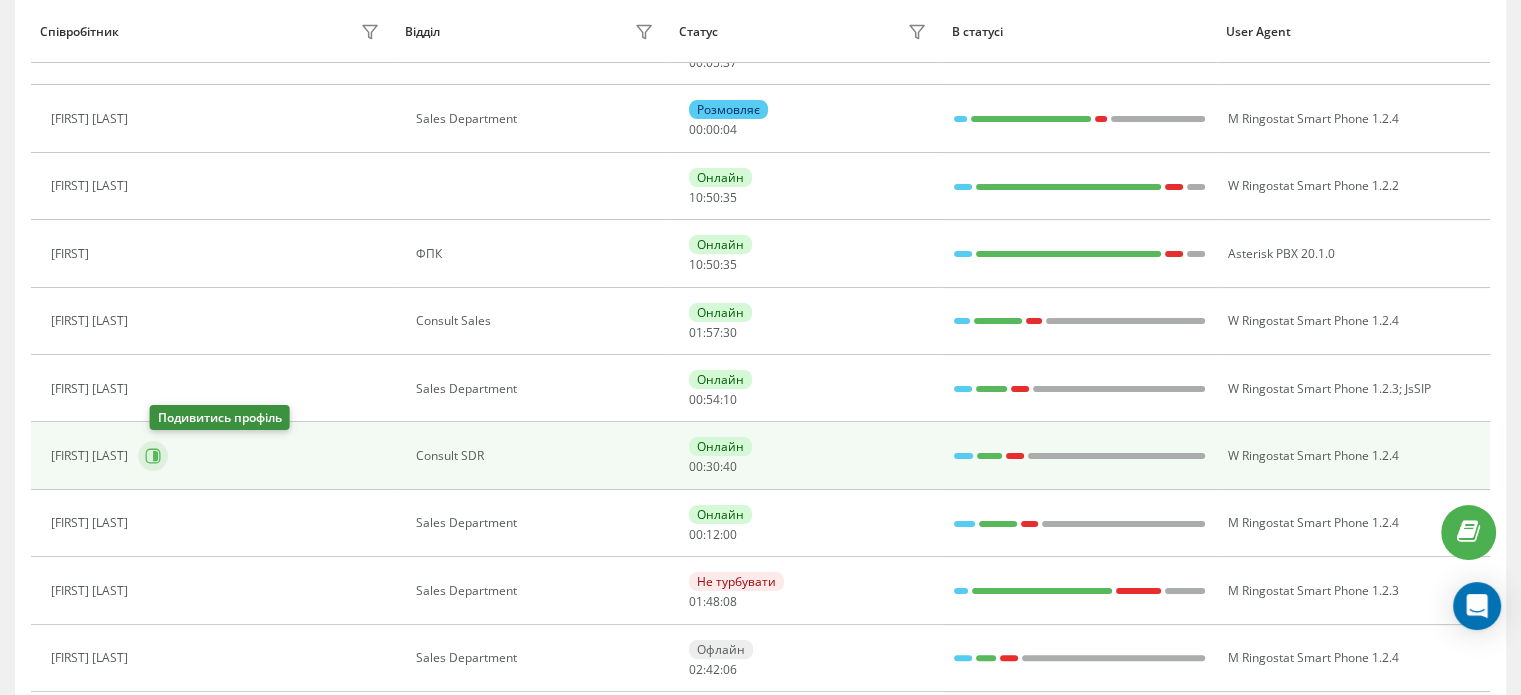 click 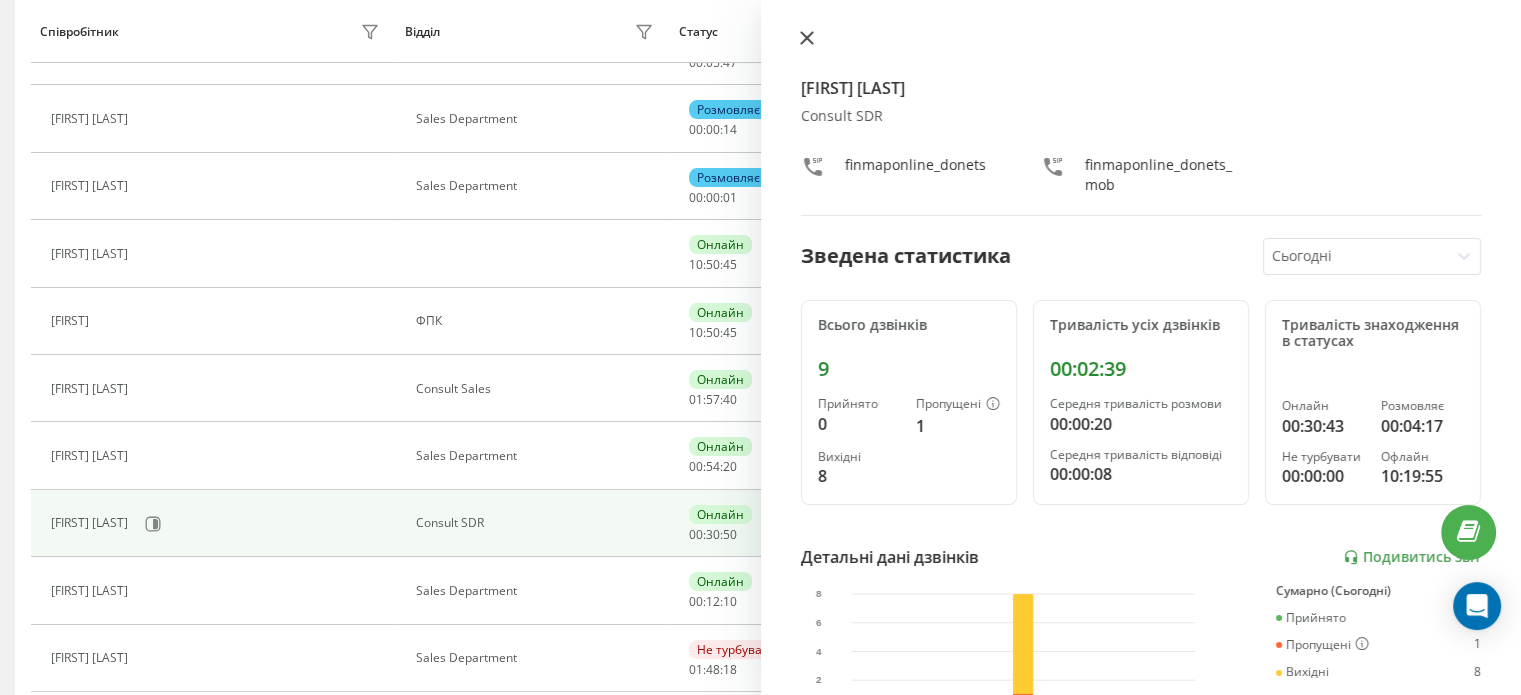 click 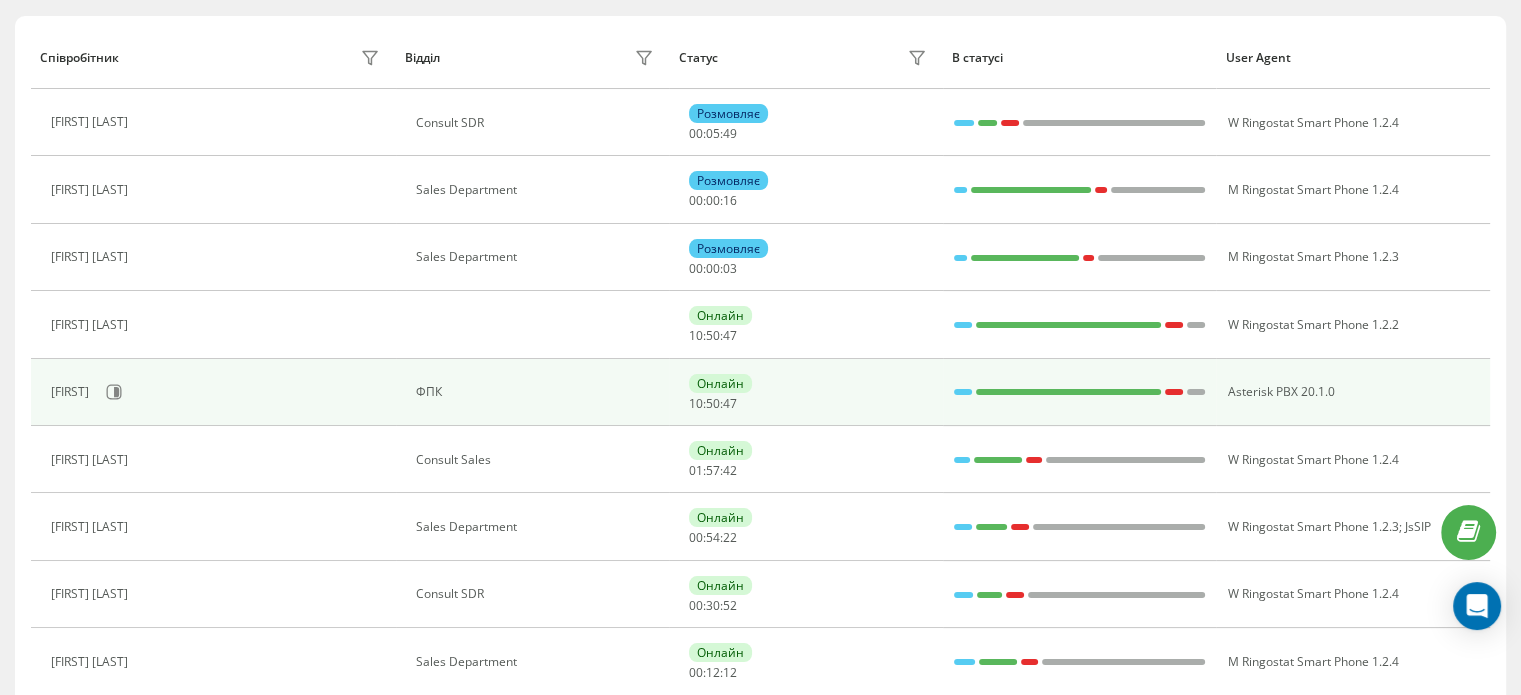 scroll, scrollTop: 200, scrollLeft: 0, axis: vertical 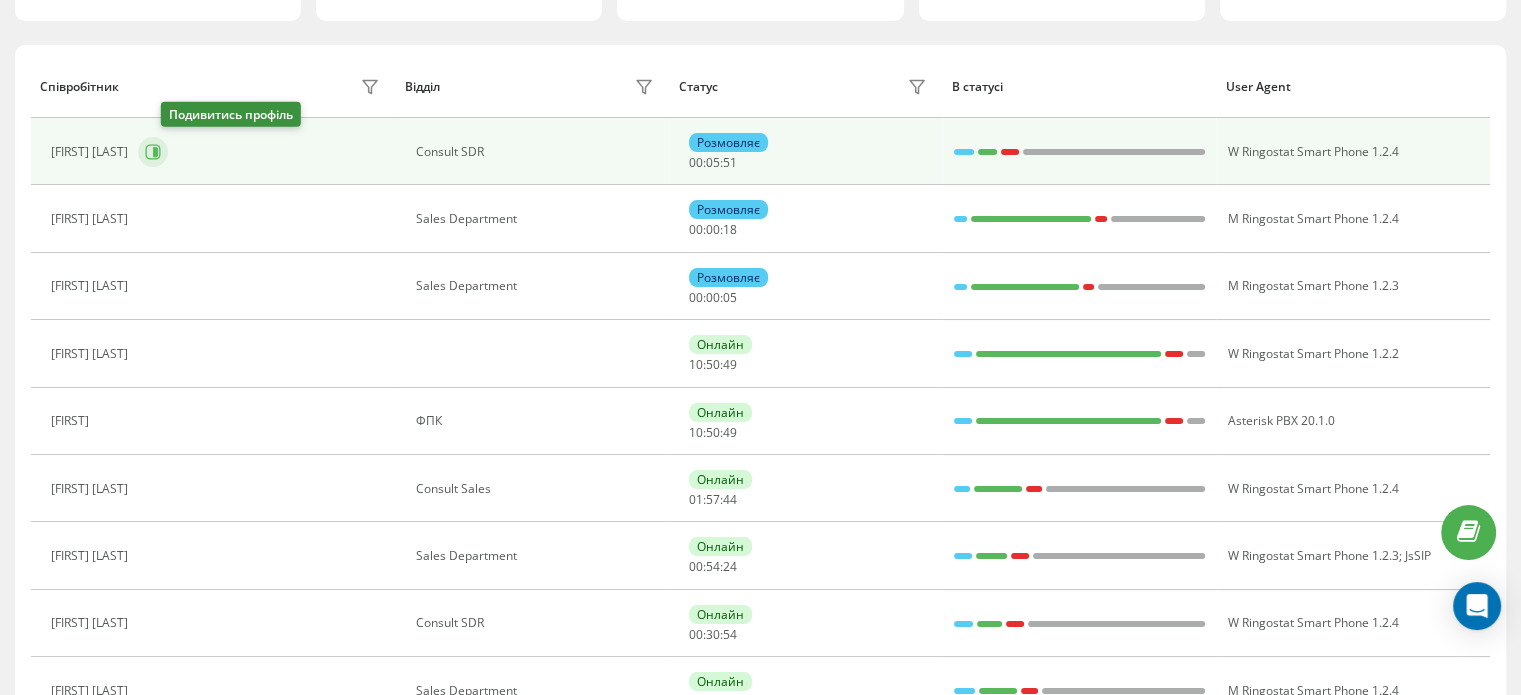 click 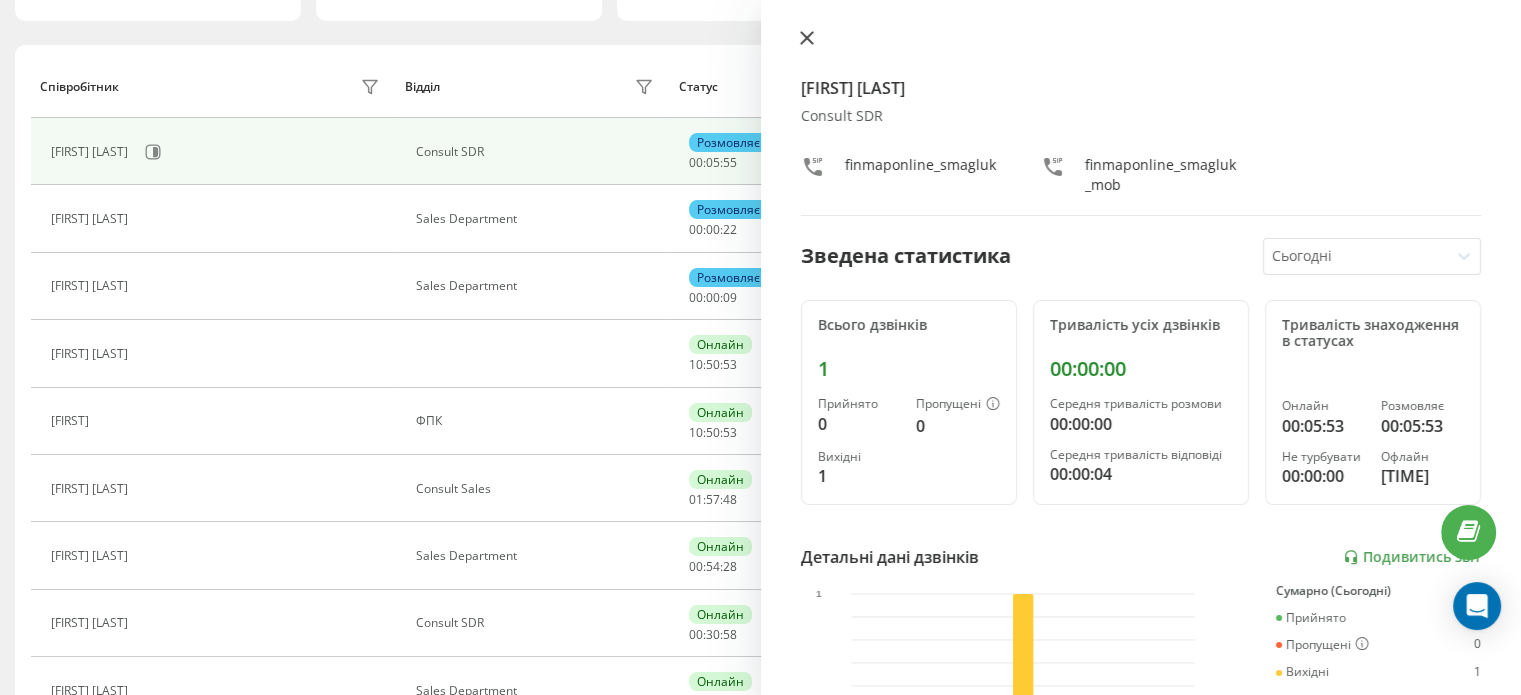 click 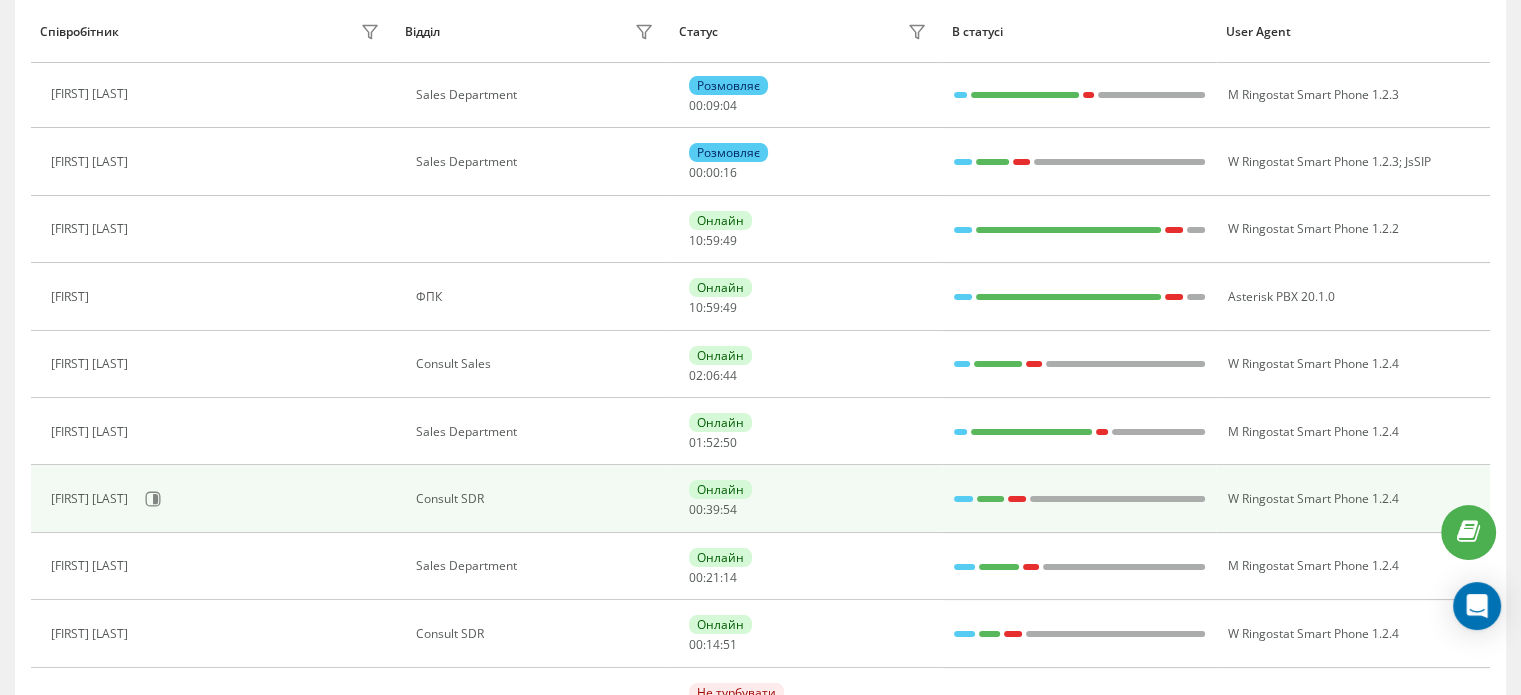 scroll, scrollTop: 300, scrollLeft: 0, axis: vertical 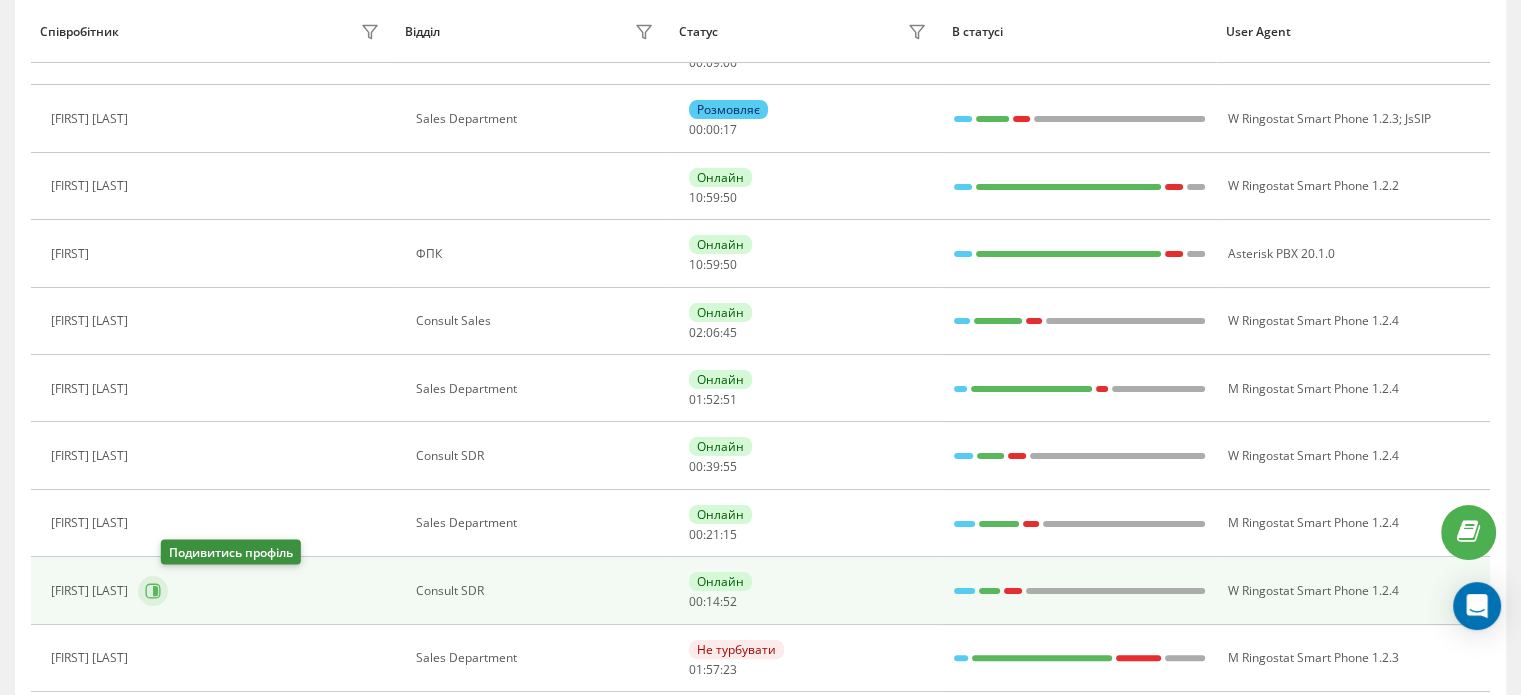 click 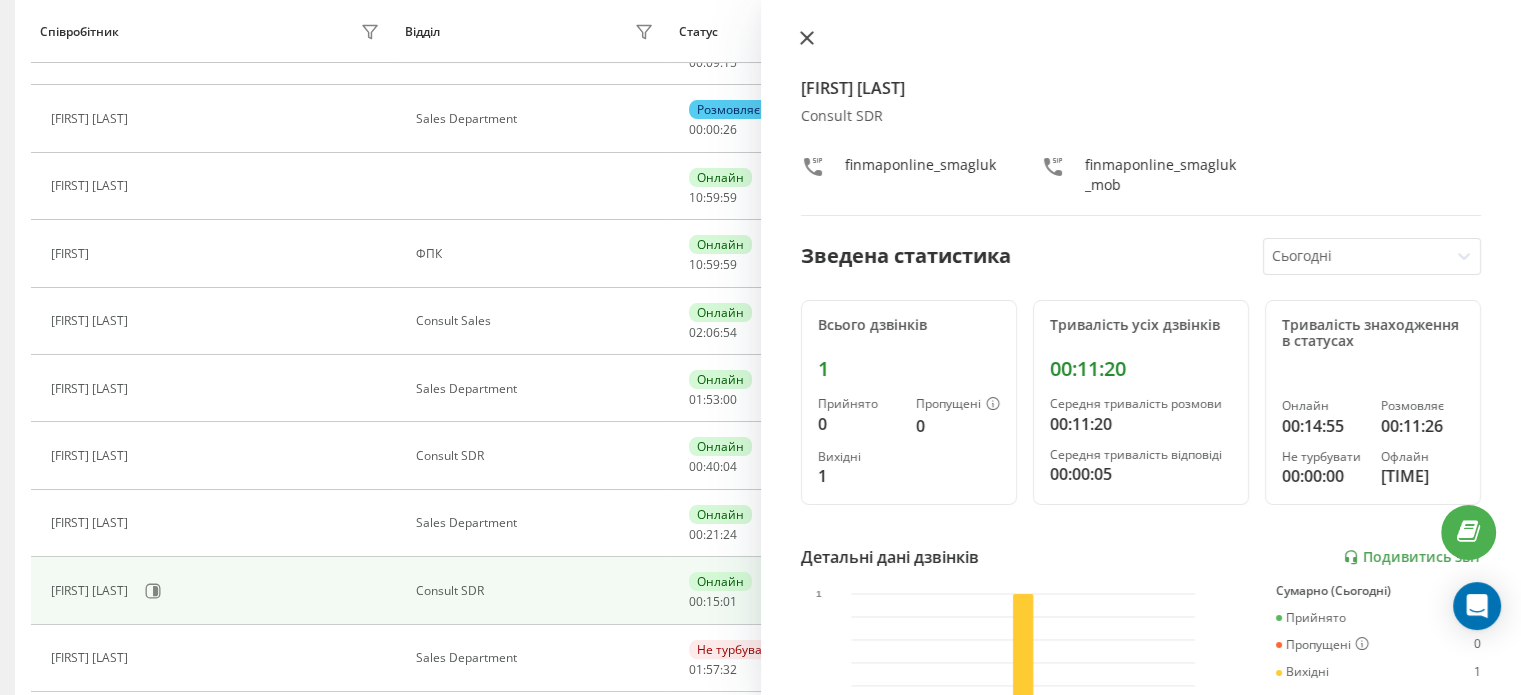 click 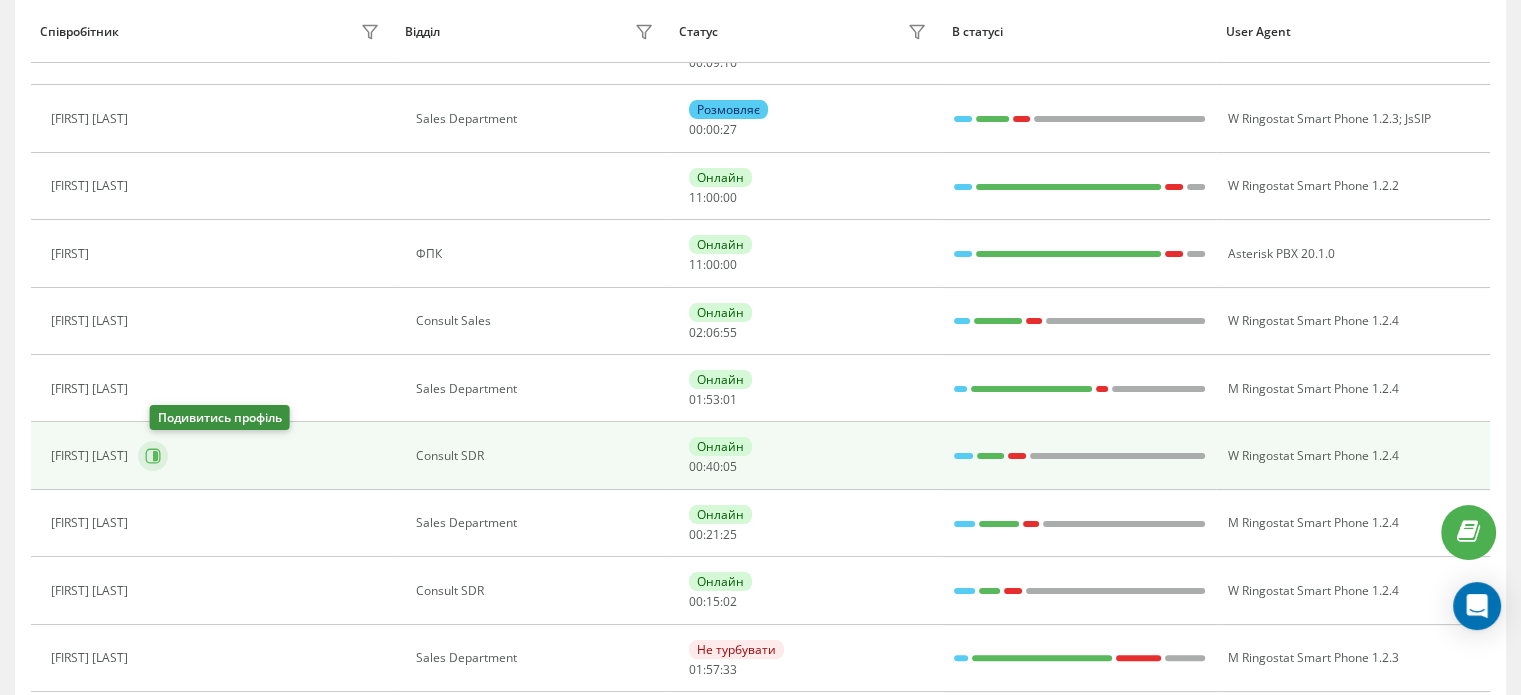click 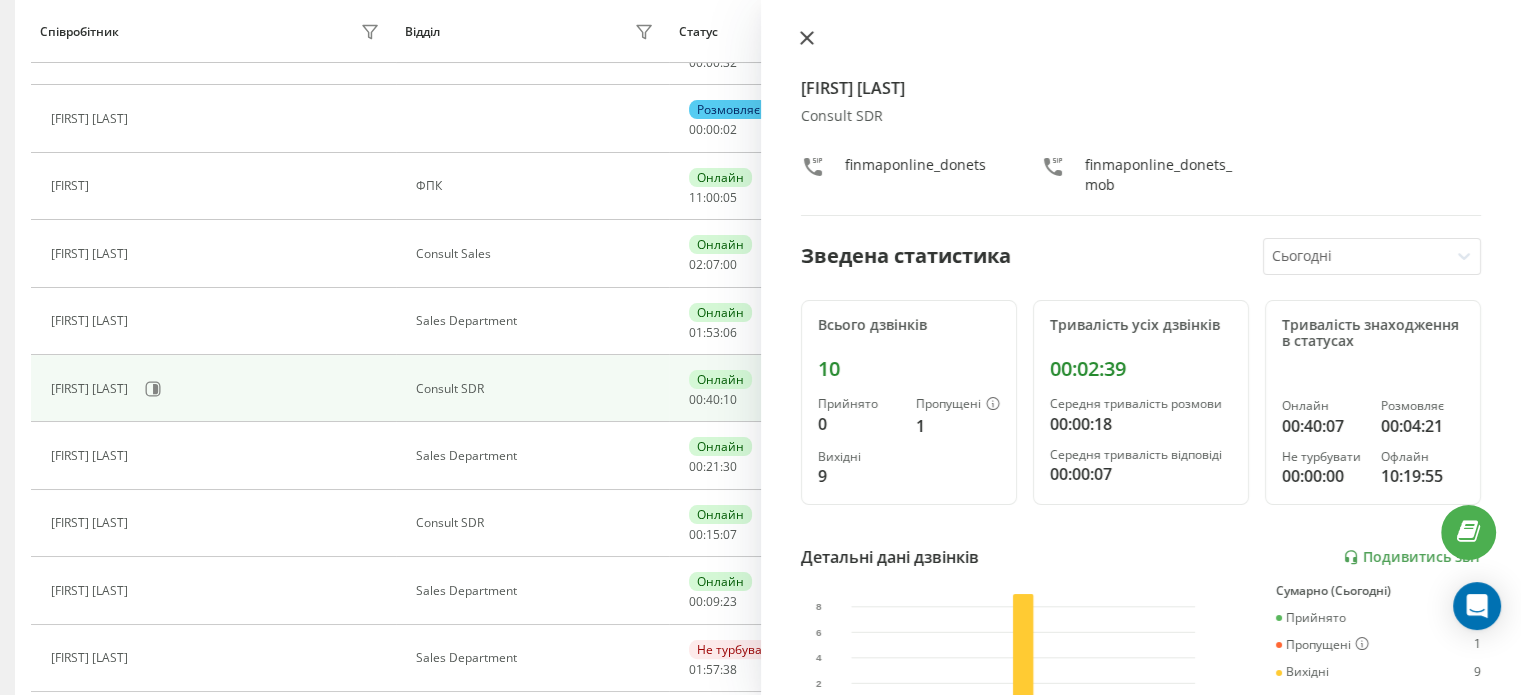 scroll, scrollTop: 232, scrollLeft: 0, axis: vertical 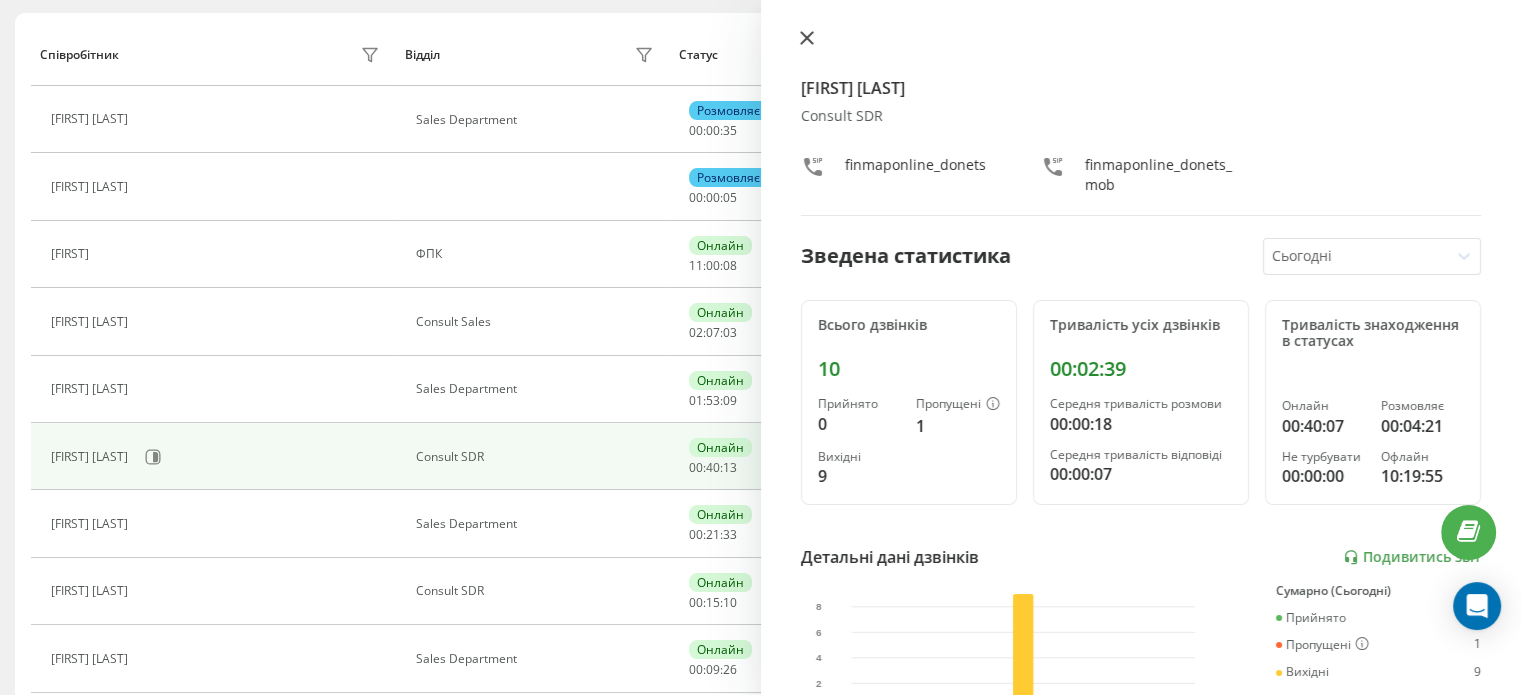 click 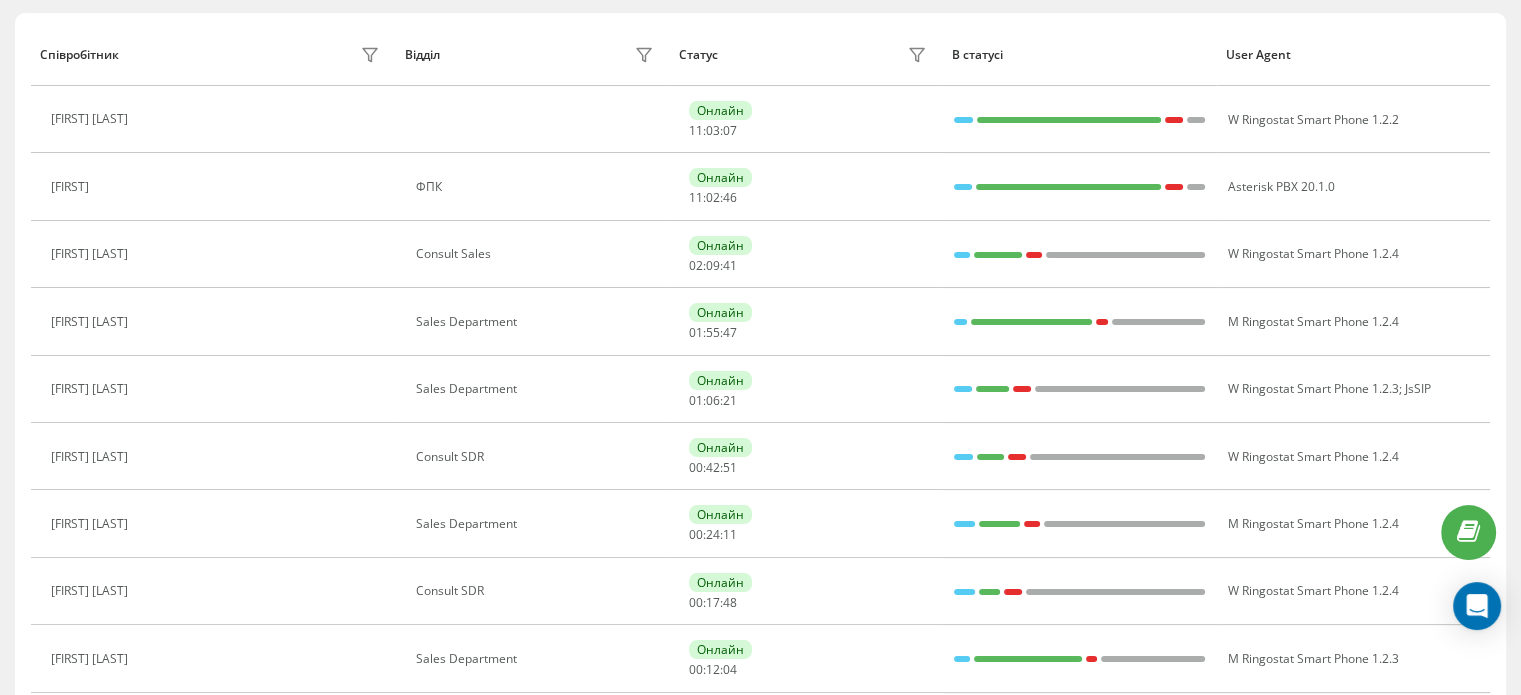 scroll, scrollTop: 165, scrollLeft: 0, axis: vertical 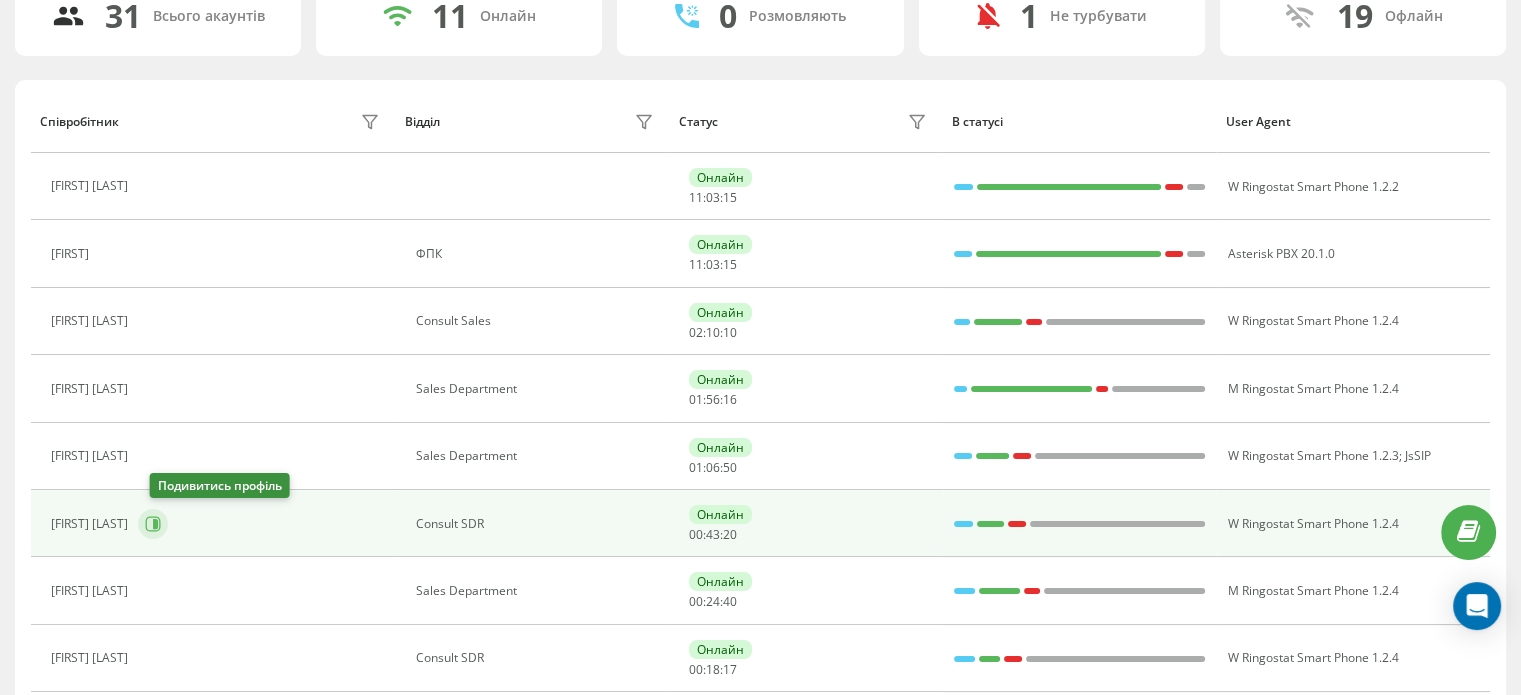 click 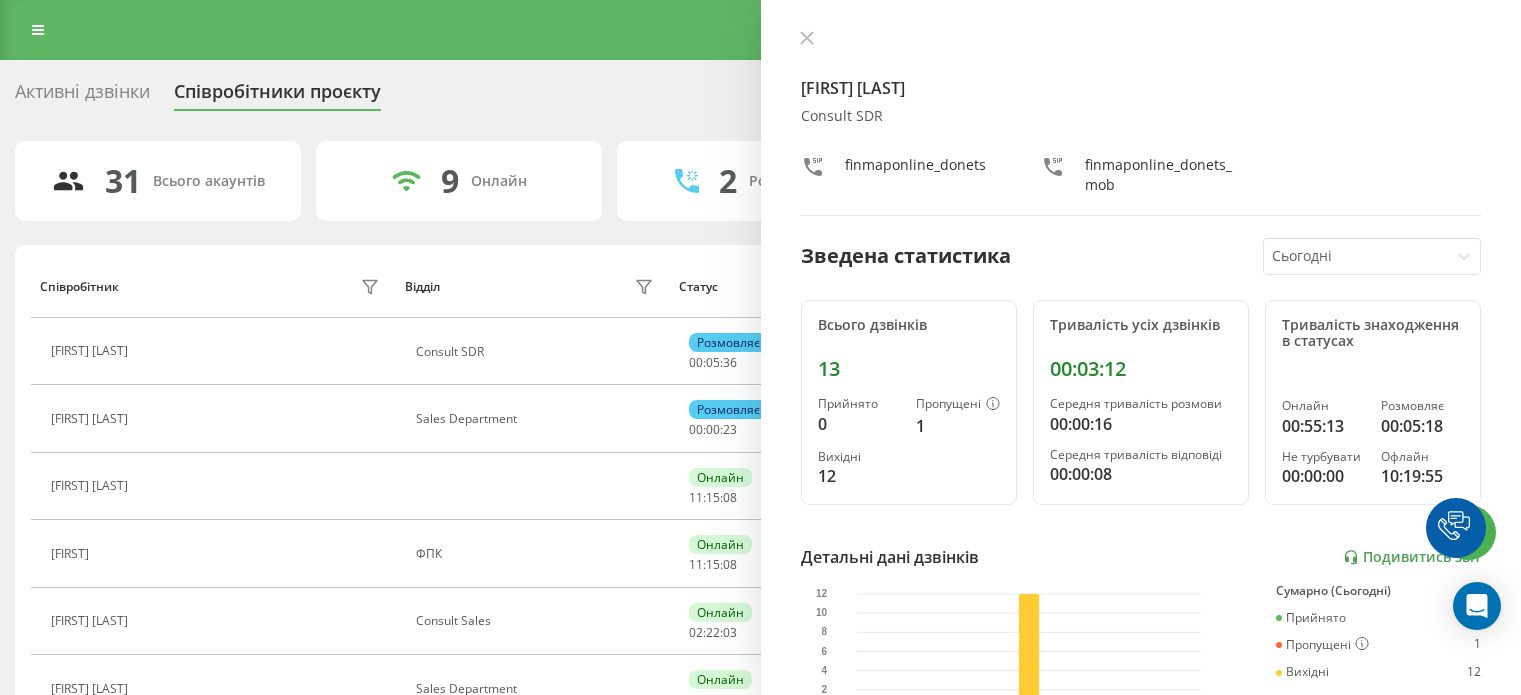 scroll, scrollTop: 165, scrollLeft: 0, axis: vertical 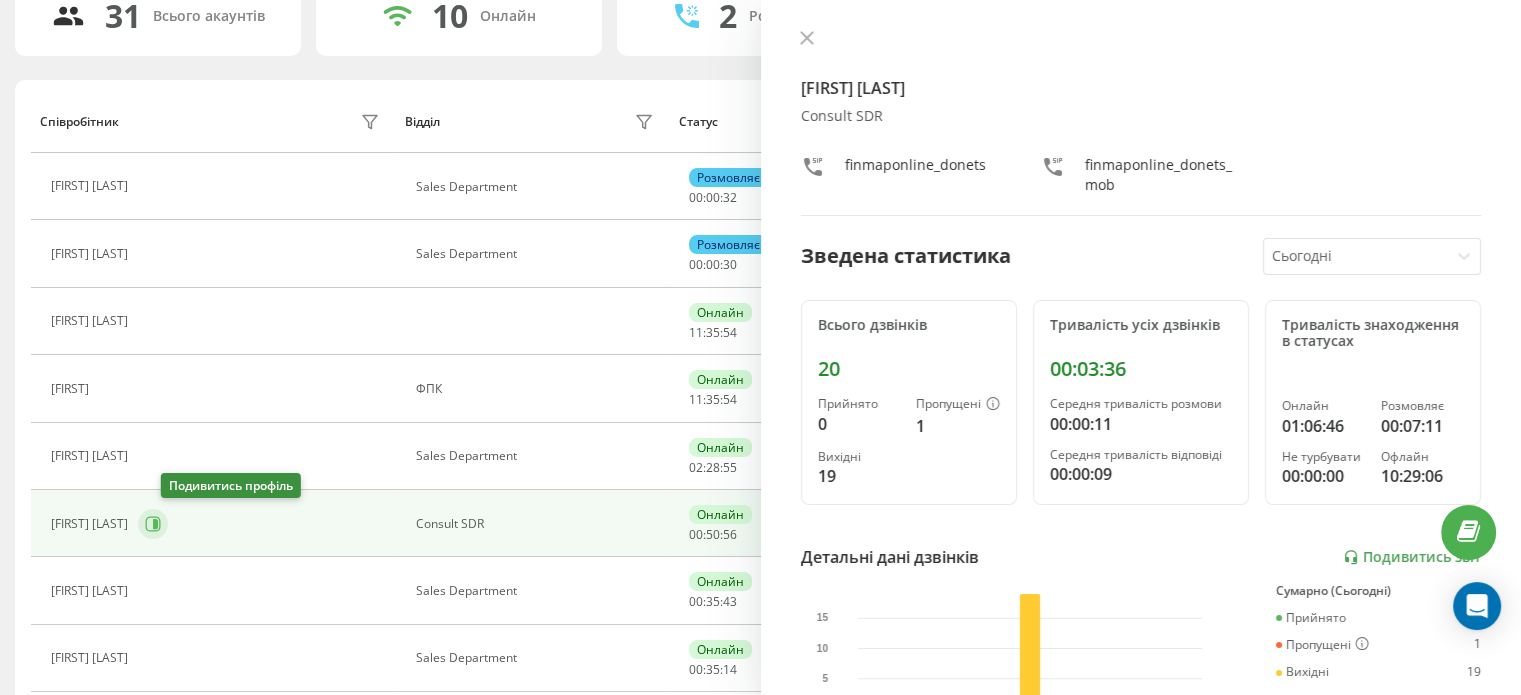 click at bounding box center [153, 524] 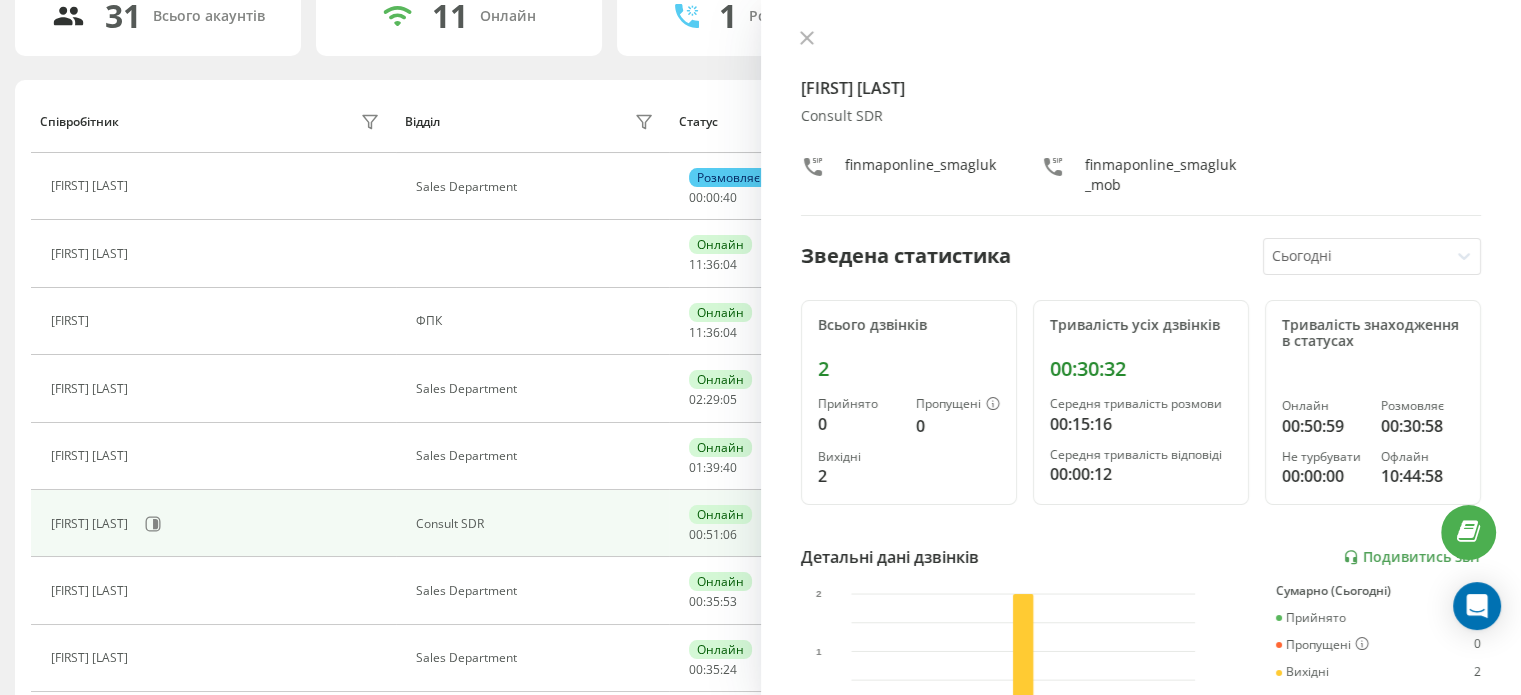 scroll, scrollTop: 396, scrollLeft: 0, axis: vertical 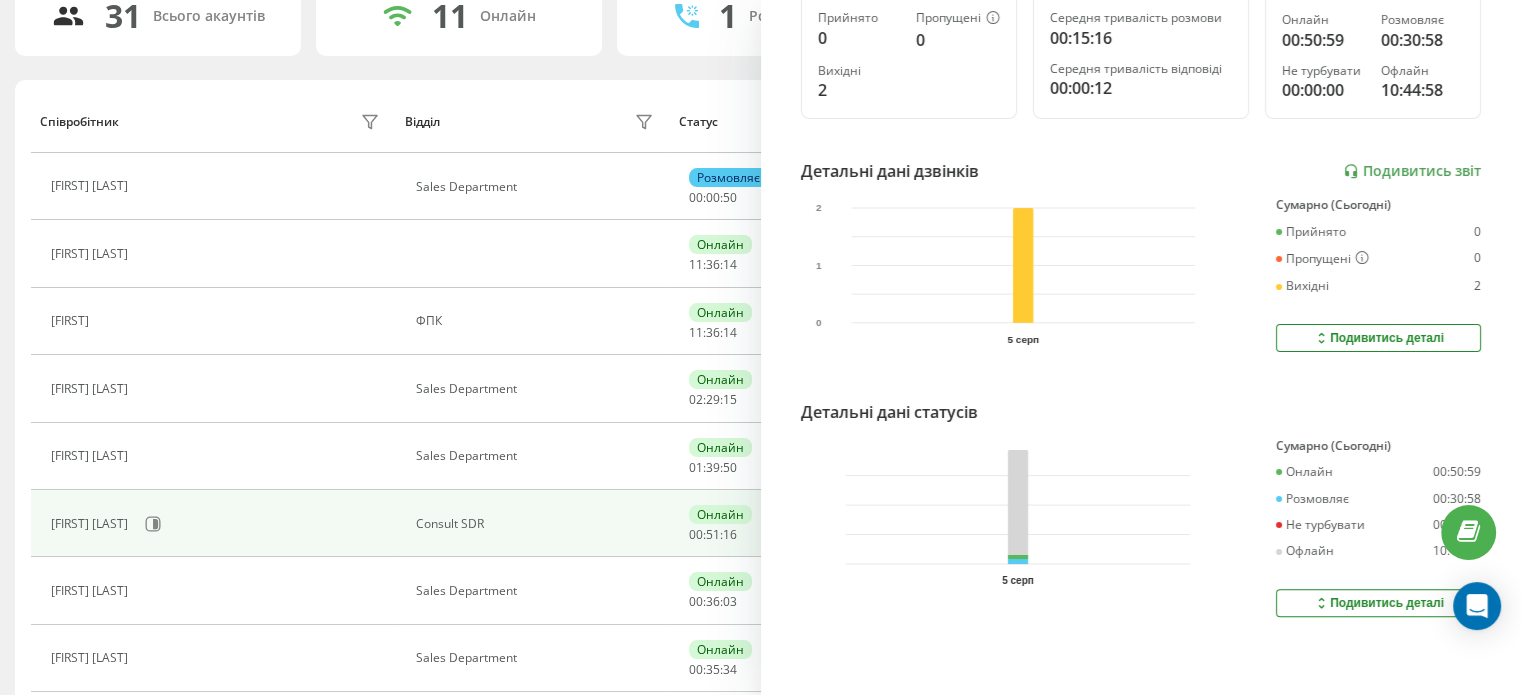 click on "Подивитись деталі" at bounding box center [1378, 603] 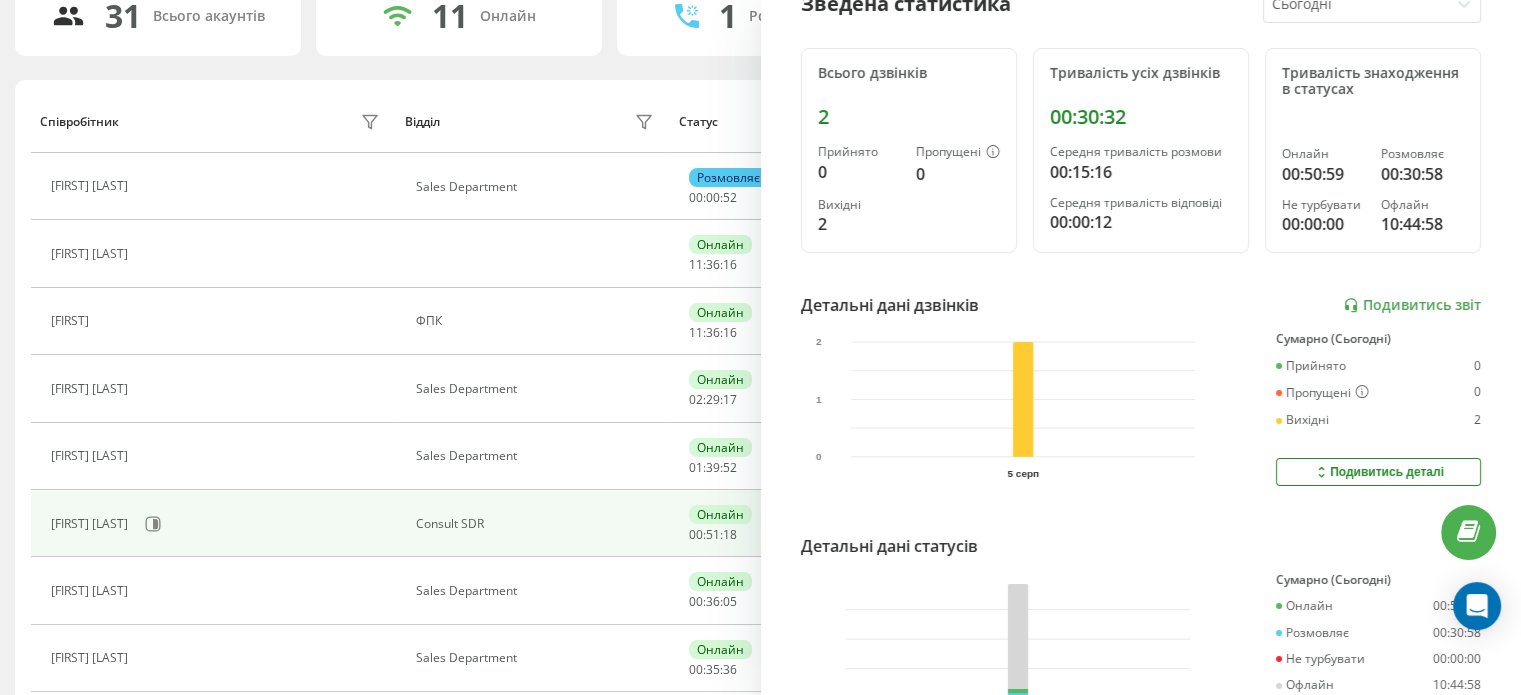 scroll, scrollTop: 196, scrollLeft: 0, axis: vertical 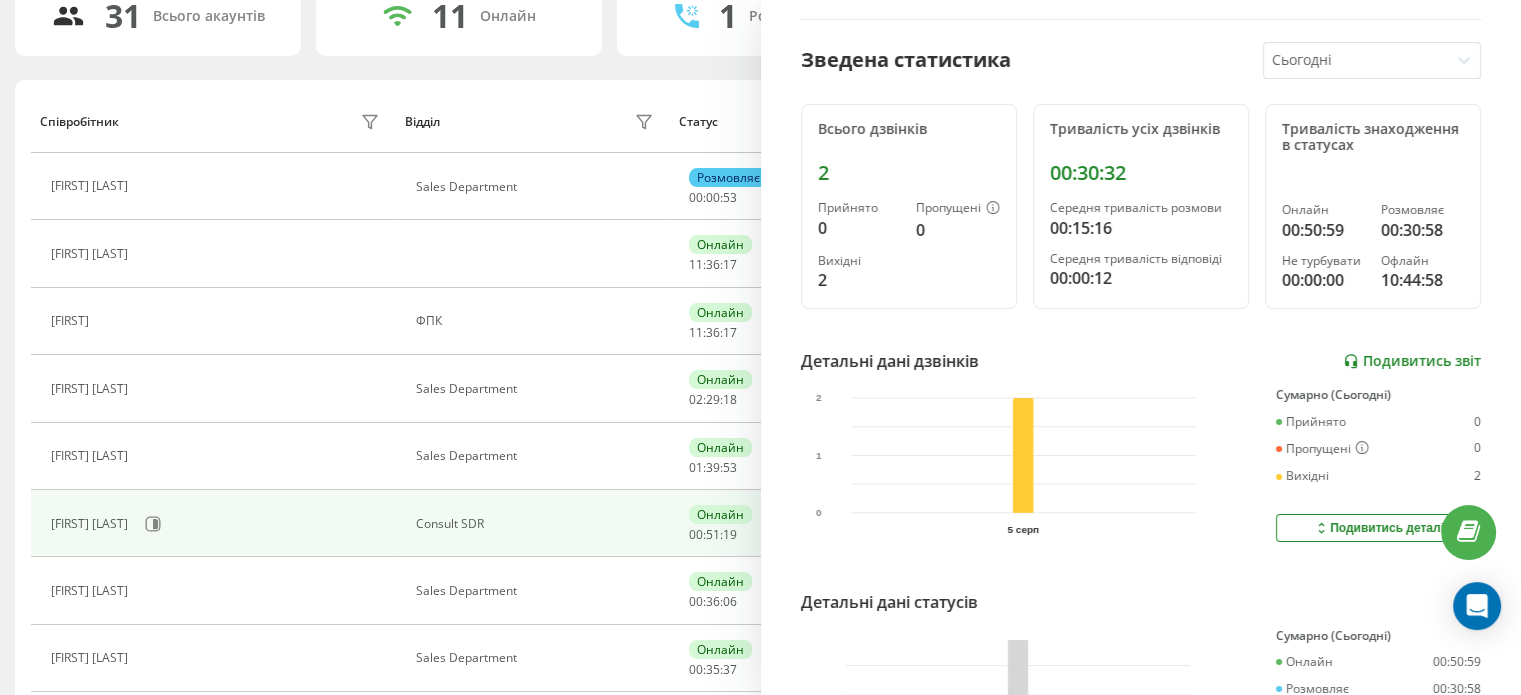 click on "Подивитись звіт" at bounding box center [1412, 361] 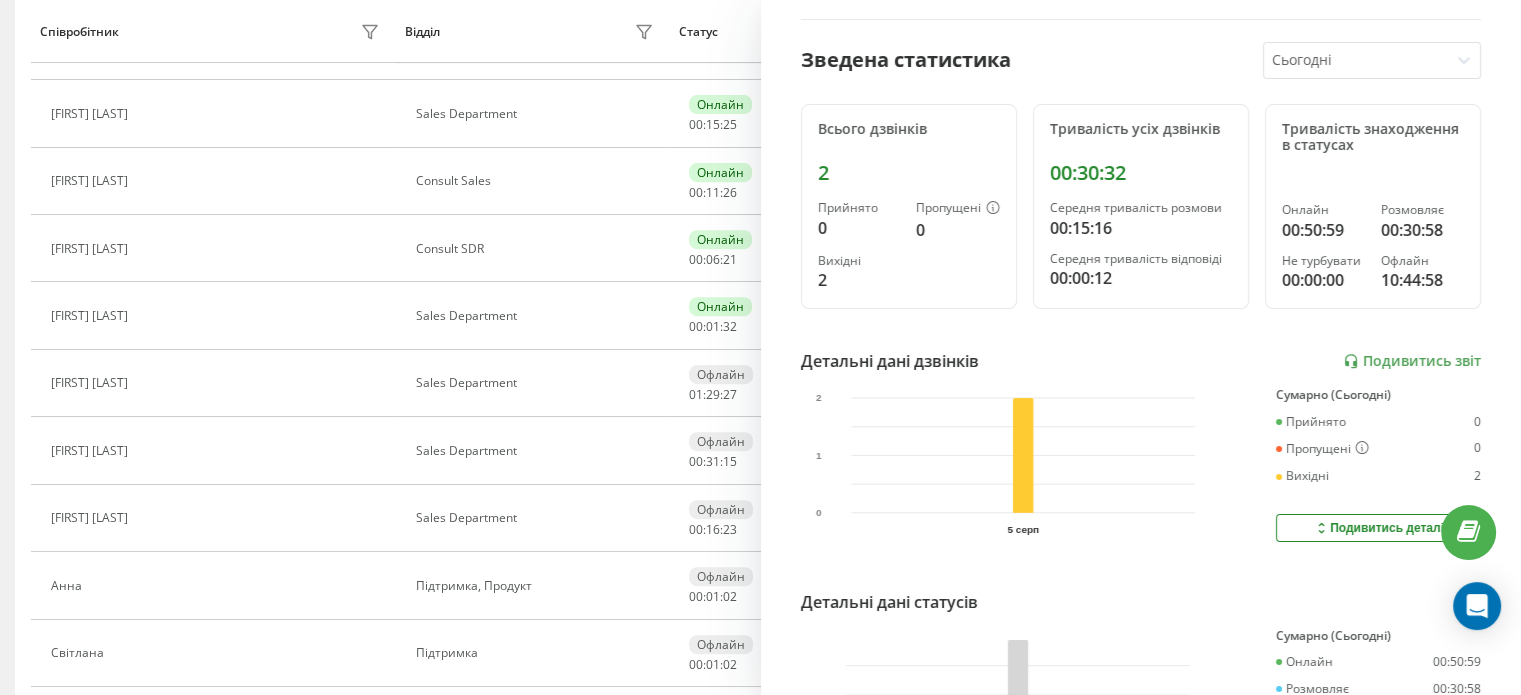 scroll, scrollTop: 765, scrollLeft: 0, axis: vertical 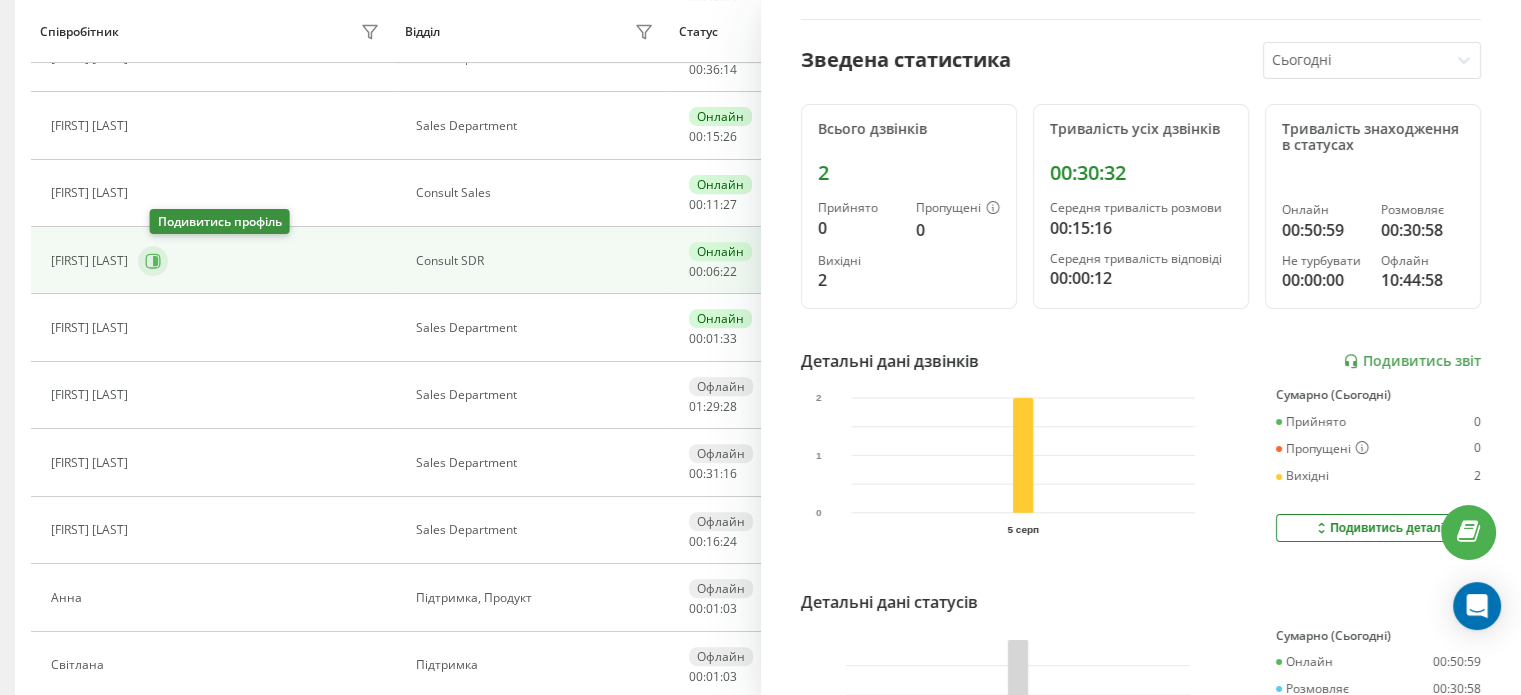 click 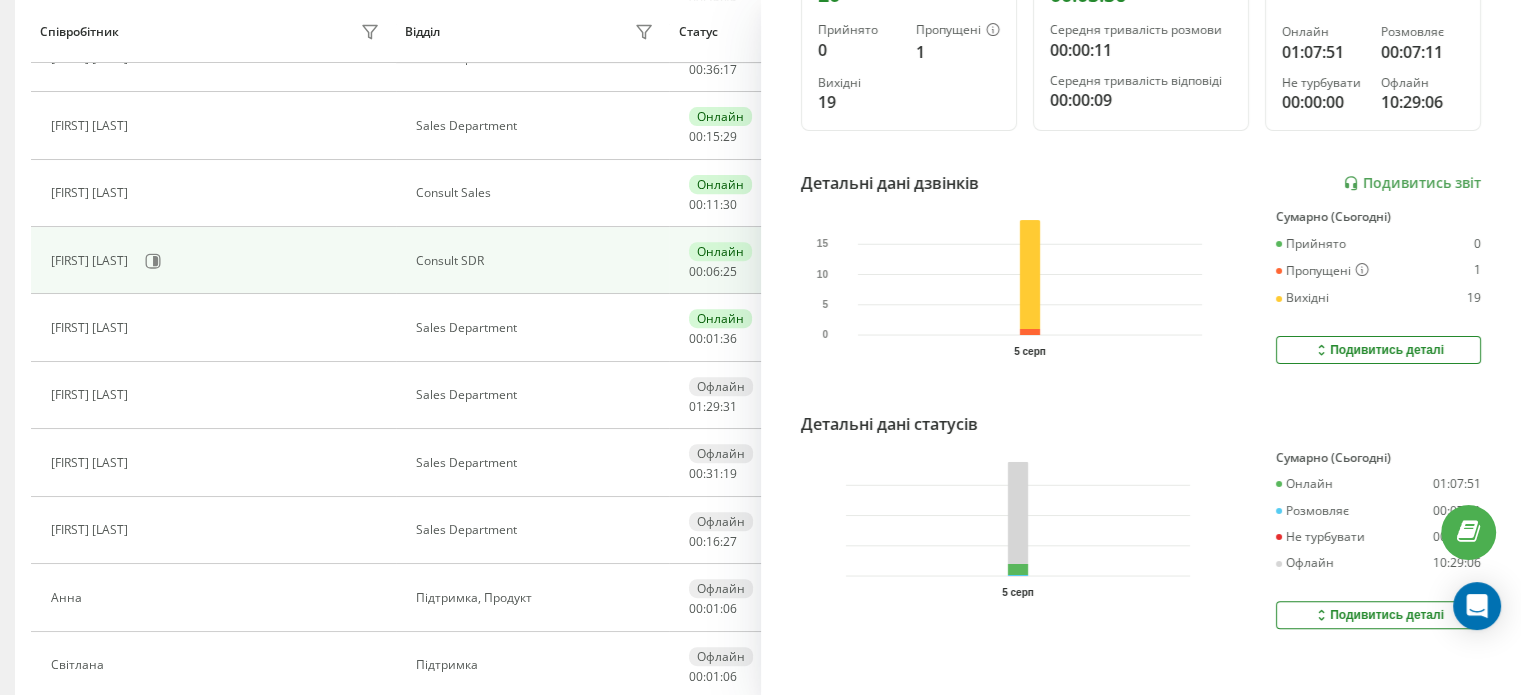 scroll, scrollTop: 396, scrollLeft: 0, axis: vertical 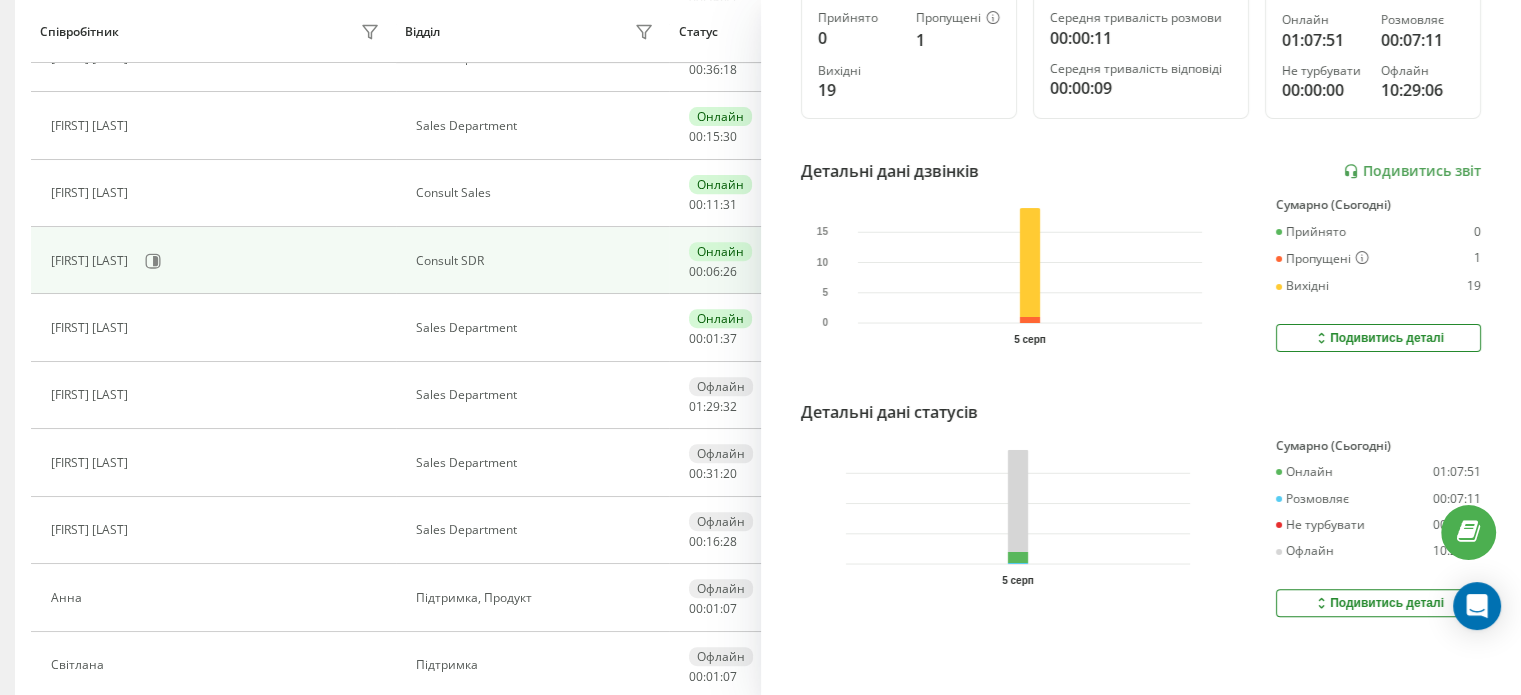 click on "Подивитись деталі" at bounding box center [1378, 603] 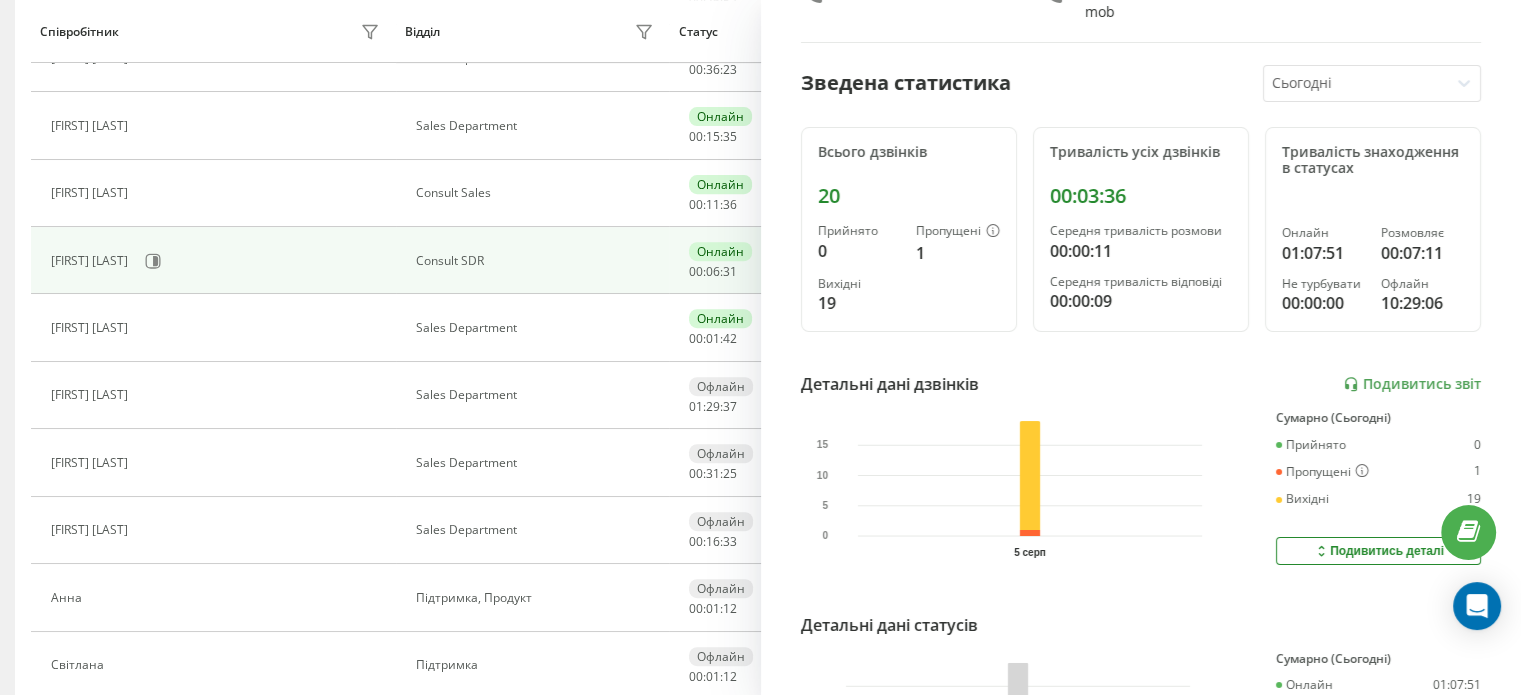 scroll, scrollTop: 0, scrollLeft: 0, axis: both 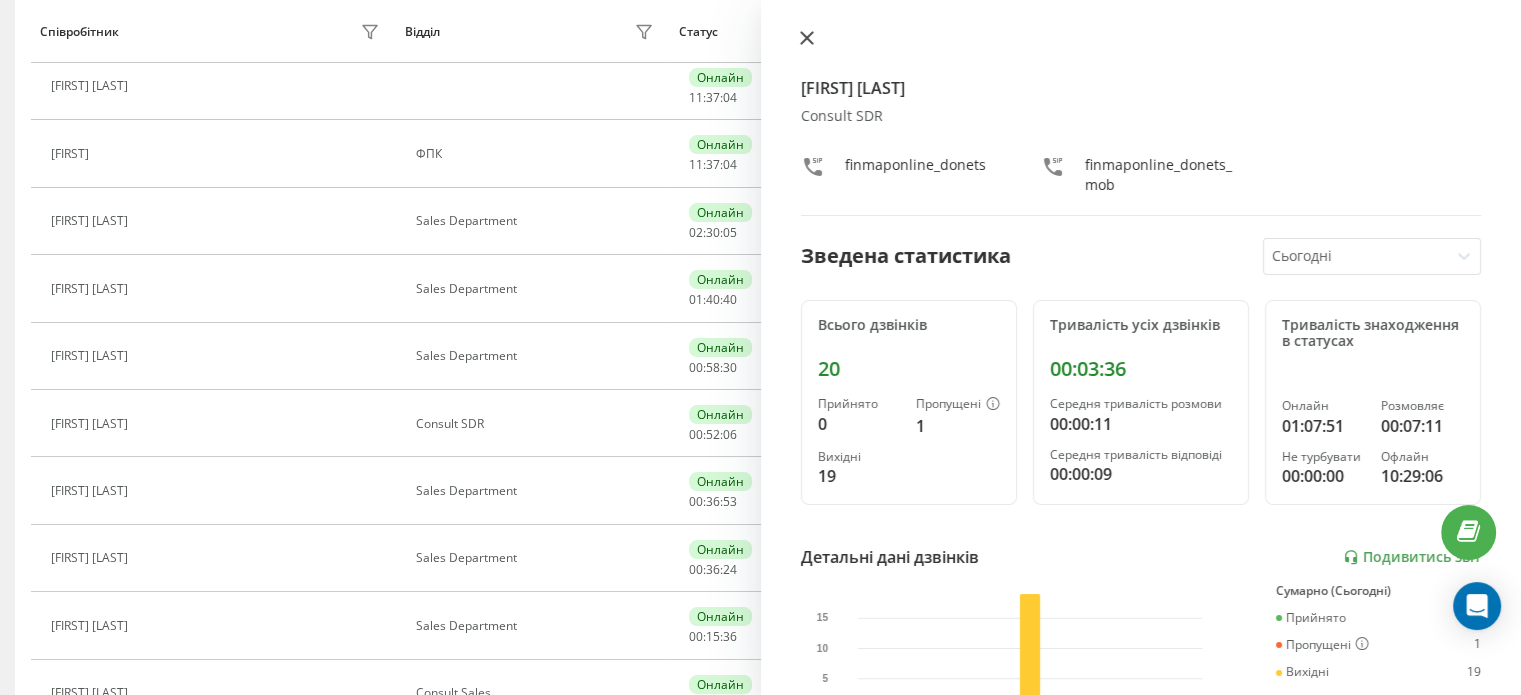 click 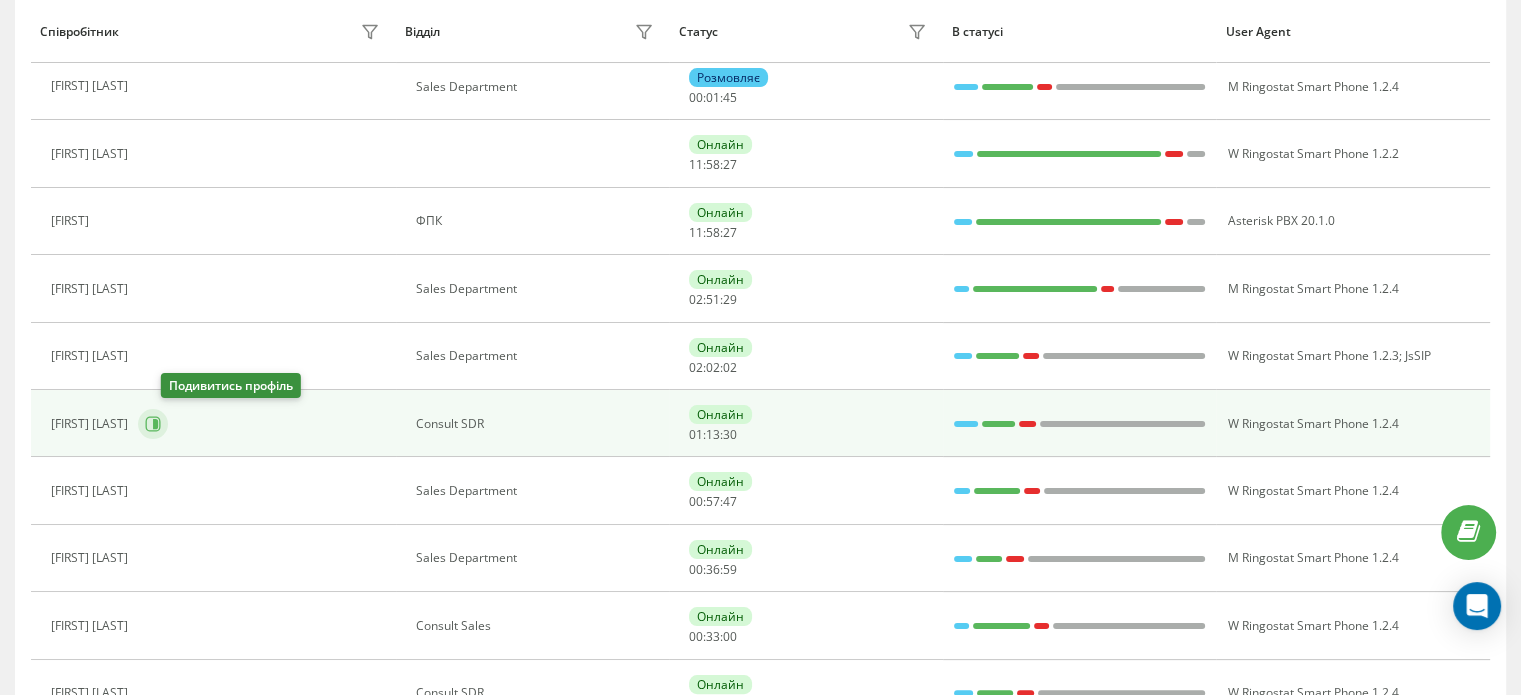 click 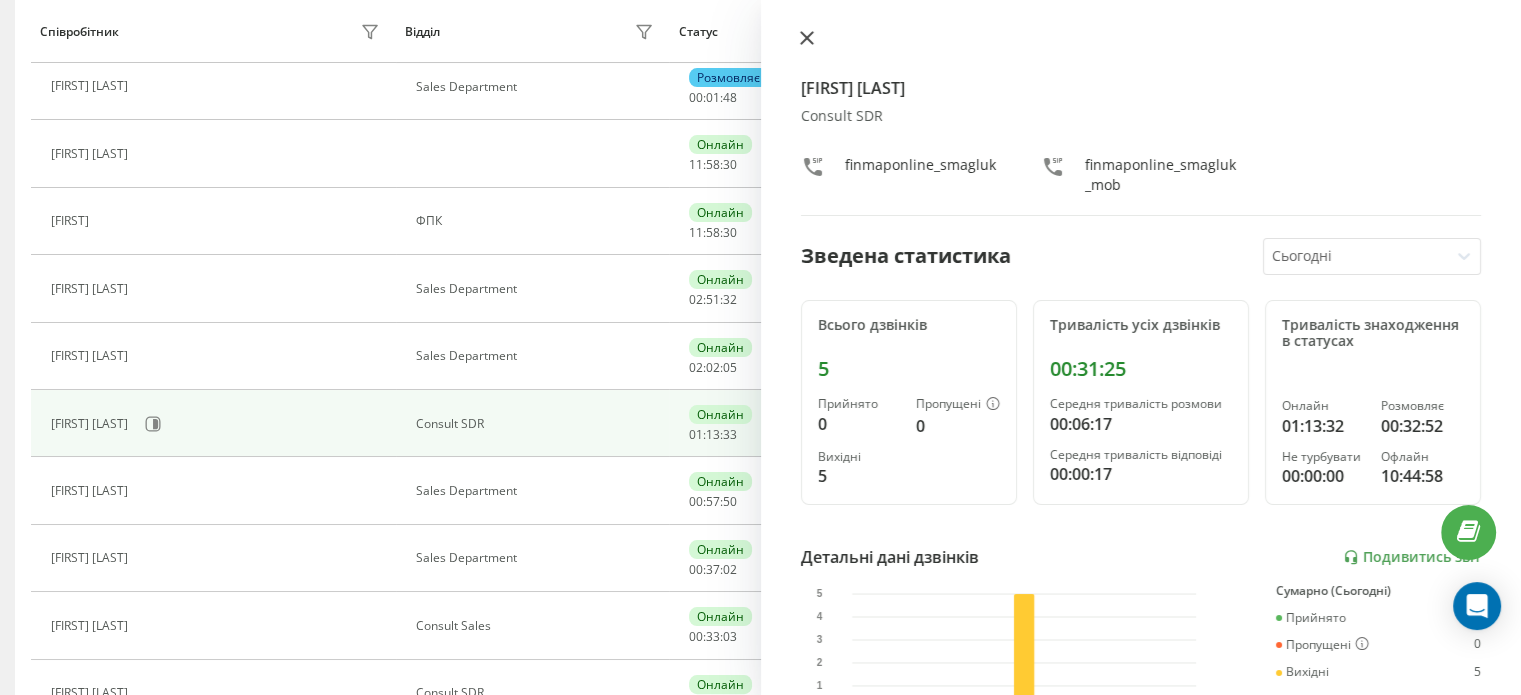 click 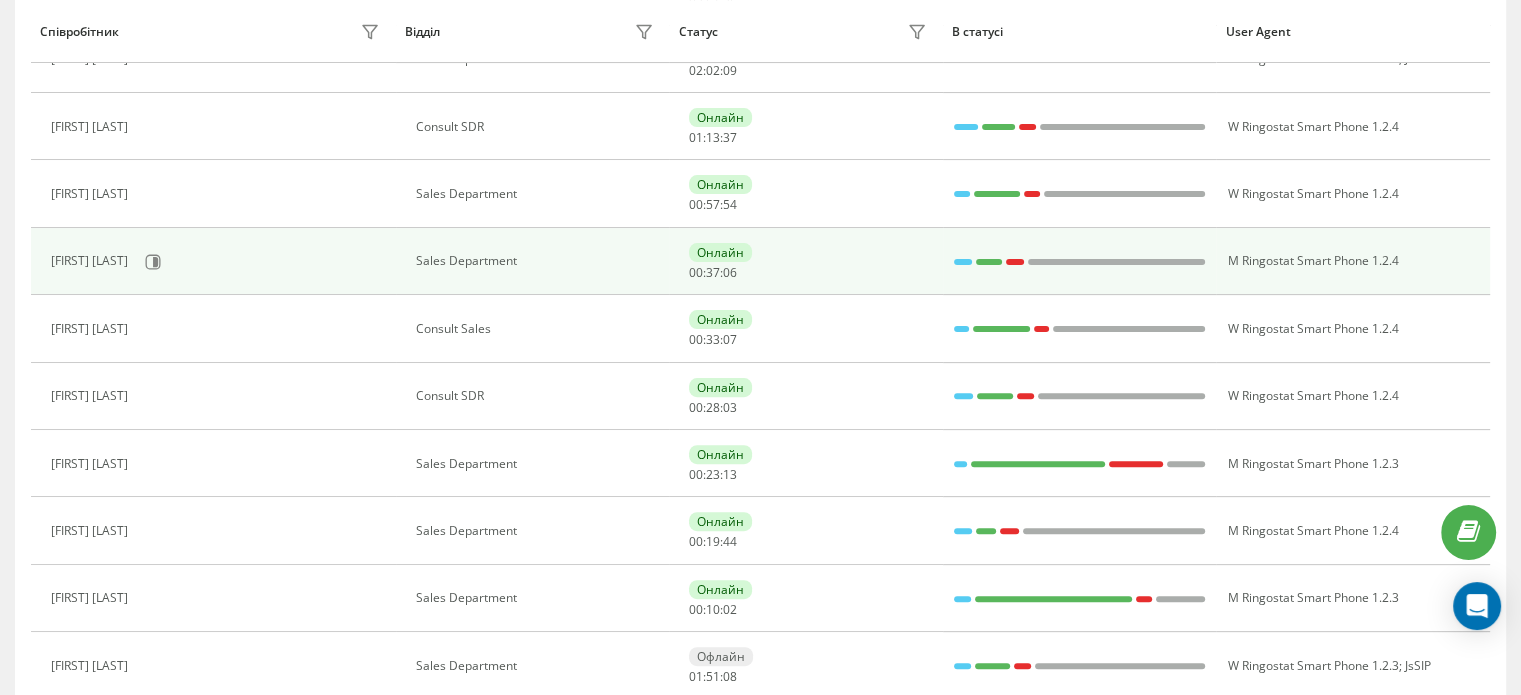 scroll, scrollTop: 600, scrollLeft: 0, axis: vertical 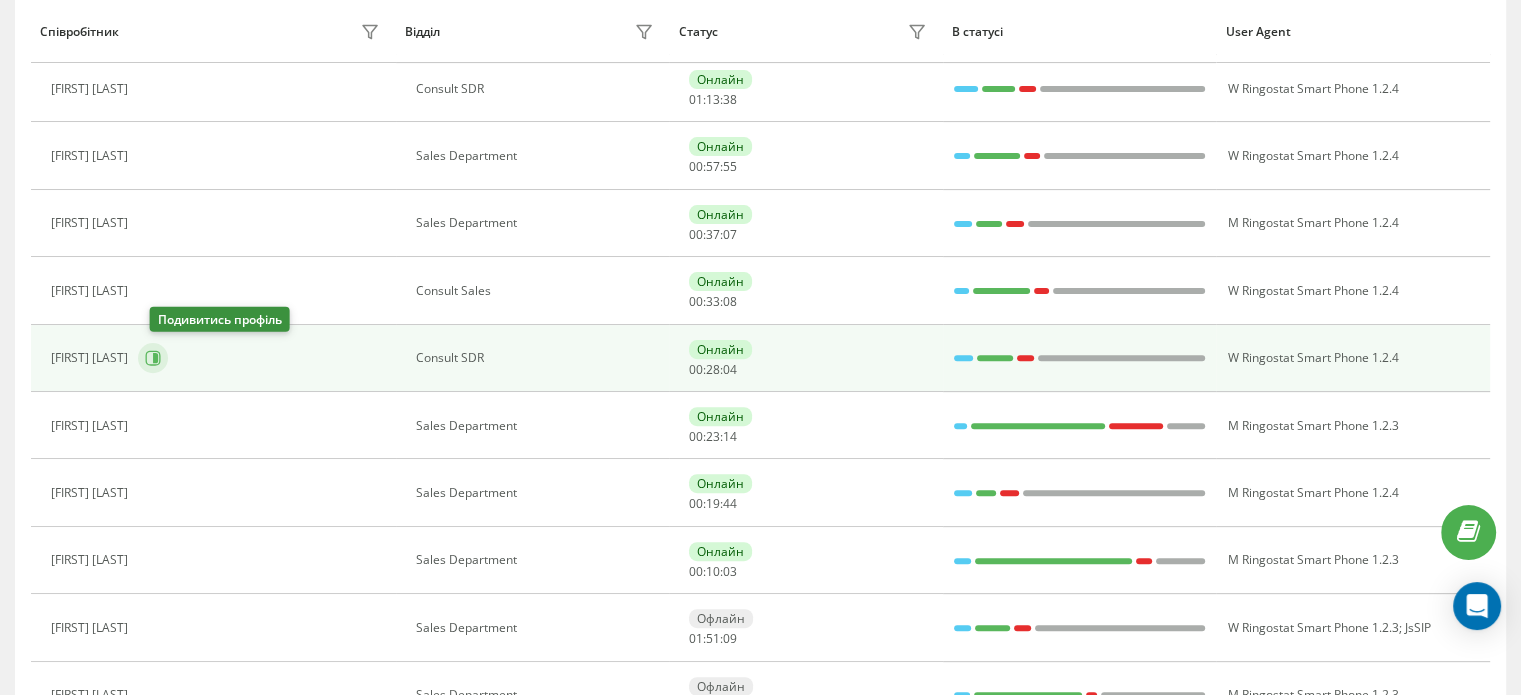 click at bounding box center (153, 358) 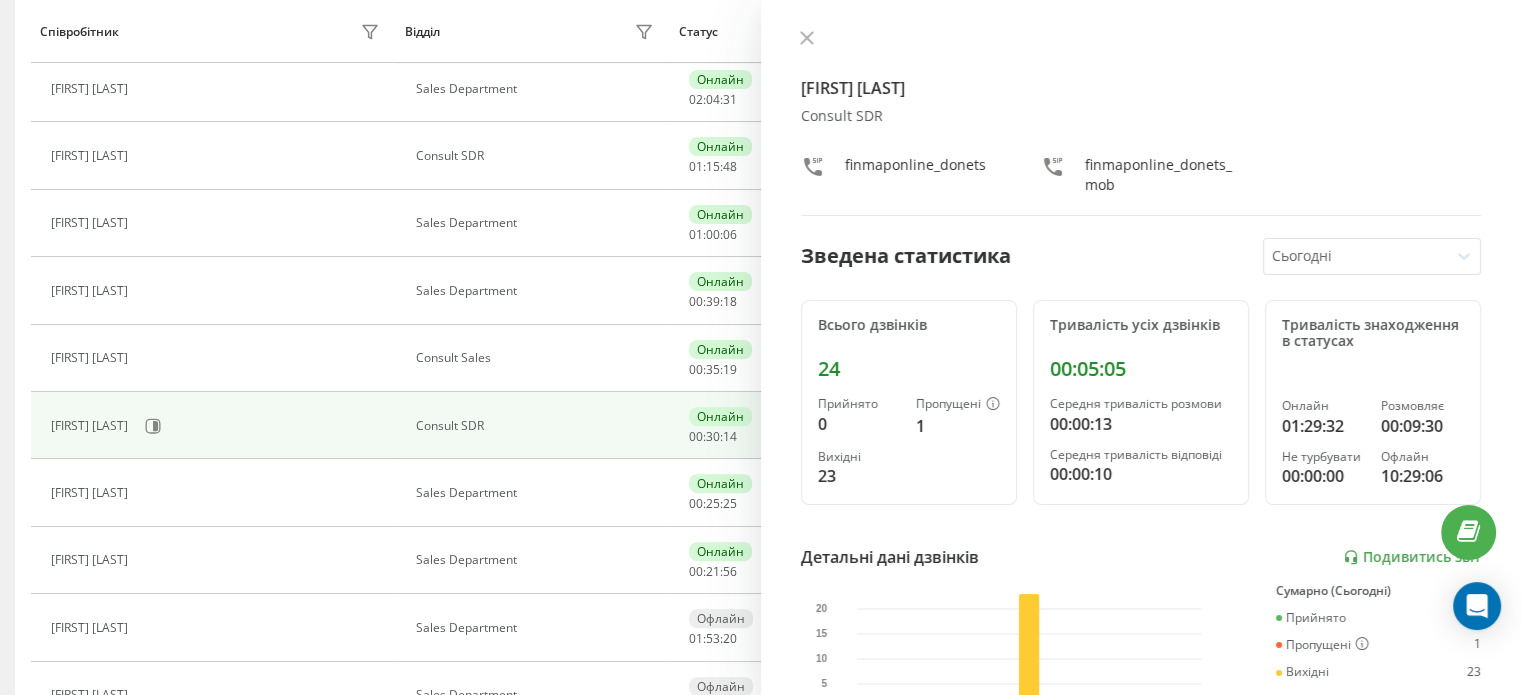 scroll, scrollTop: 331, scrollLeft: 0, axis: vertical 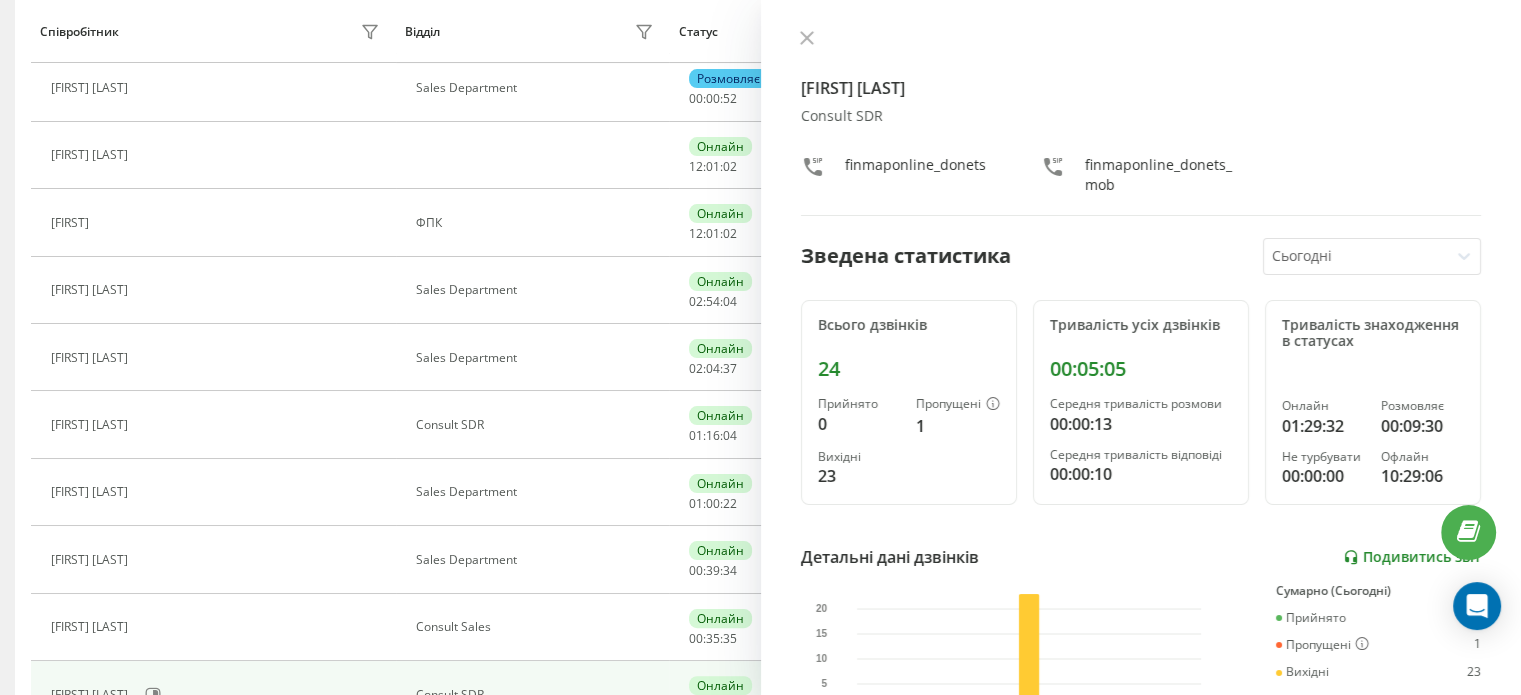 click on "Подивитись звіт" at bounding box center (1412, 557) 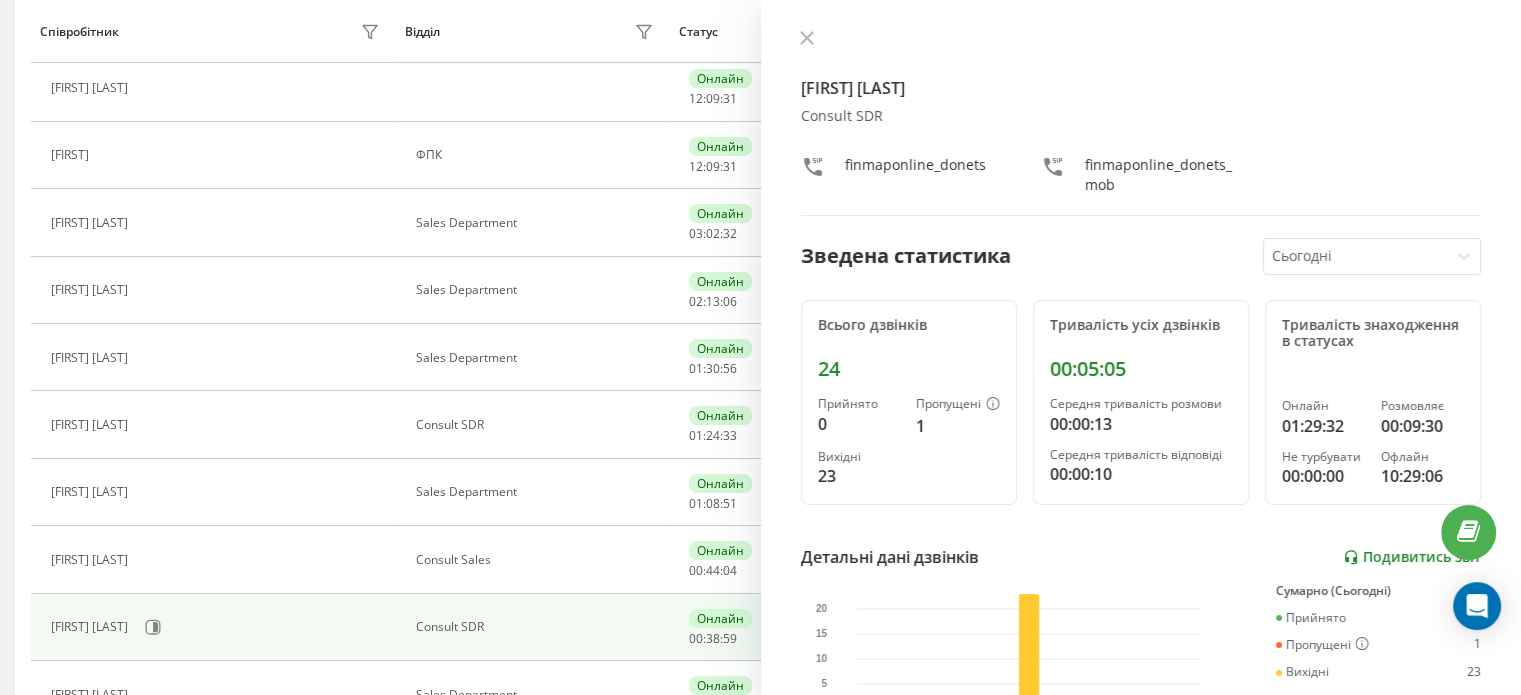 scroll, scrollTop: 196, scrollLeft: 0, axis: vertical 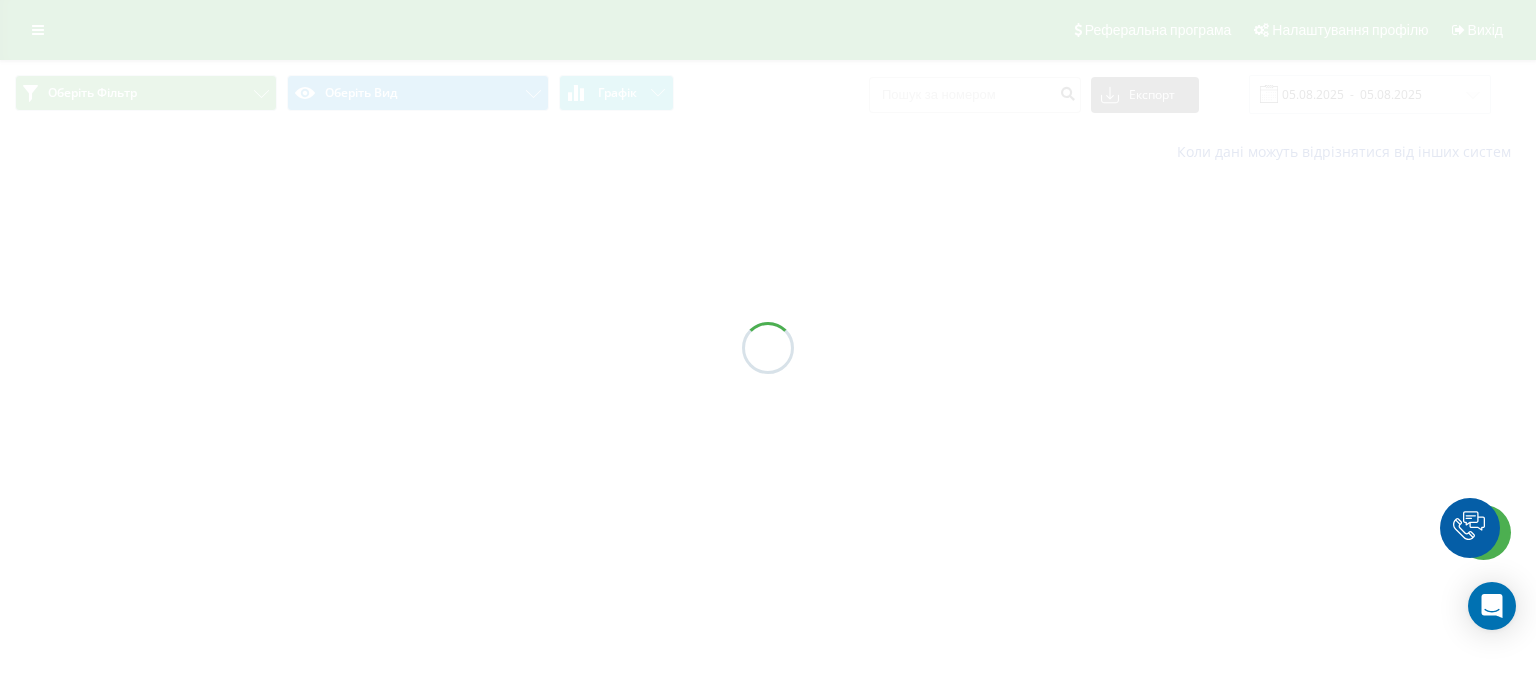 type on "05.08.2025  -  06.08.2025" 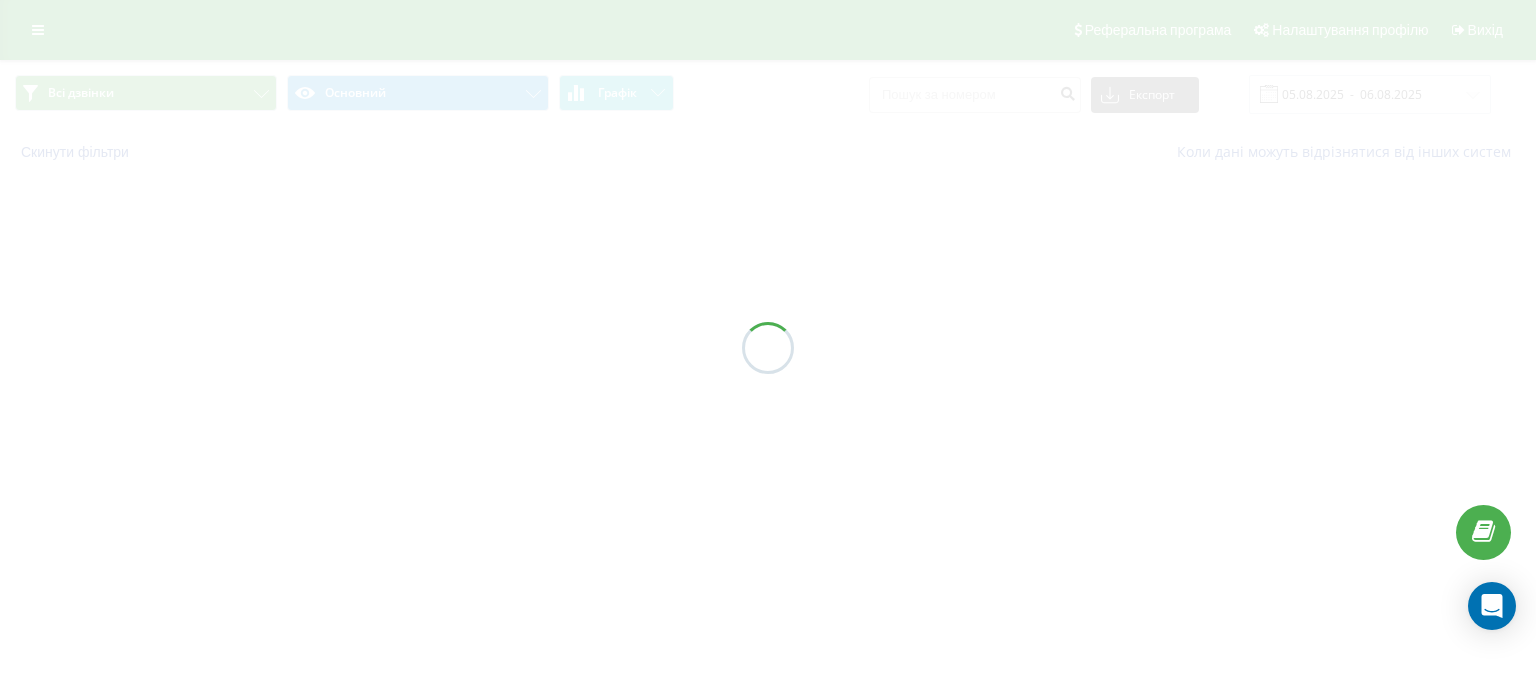 scroll, scrollTop: 0, scrollLeft: 0, axis: both 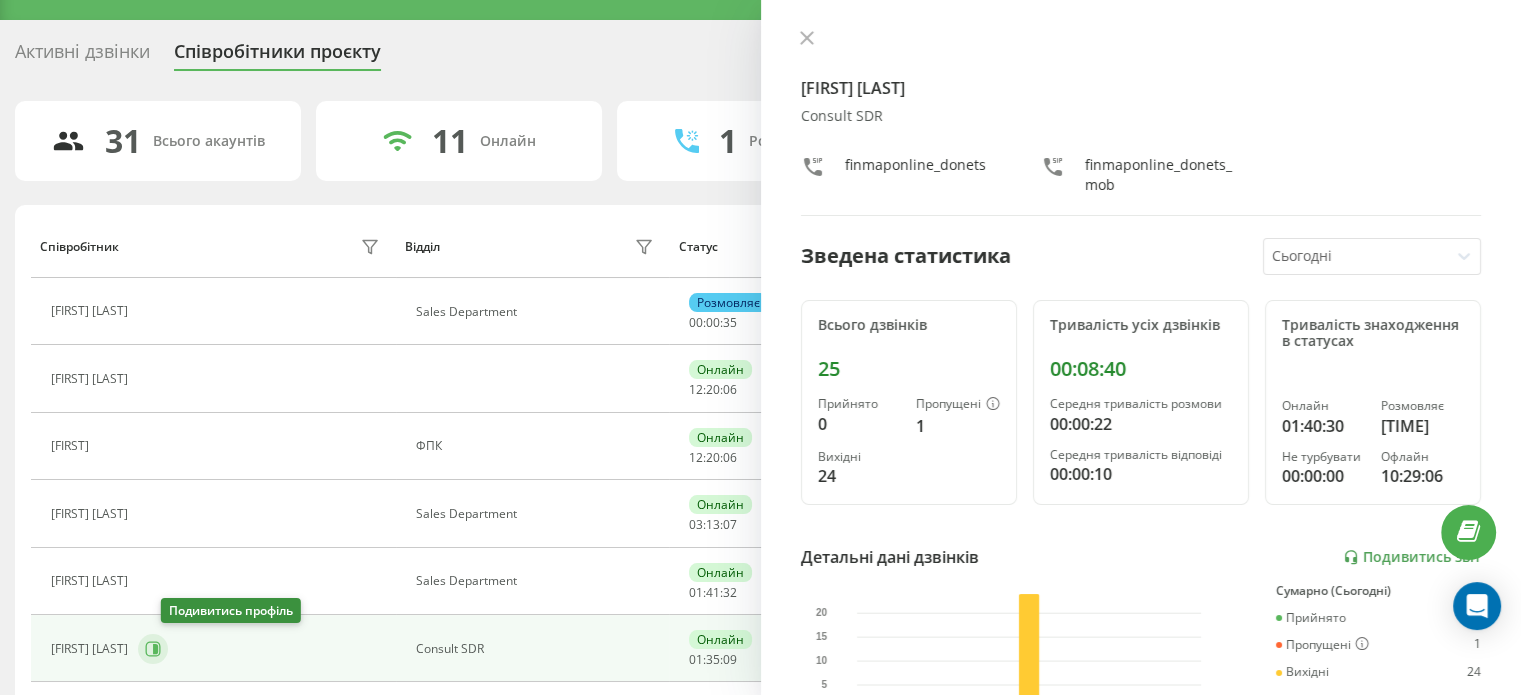 click 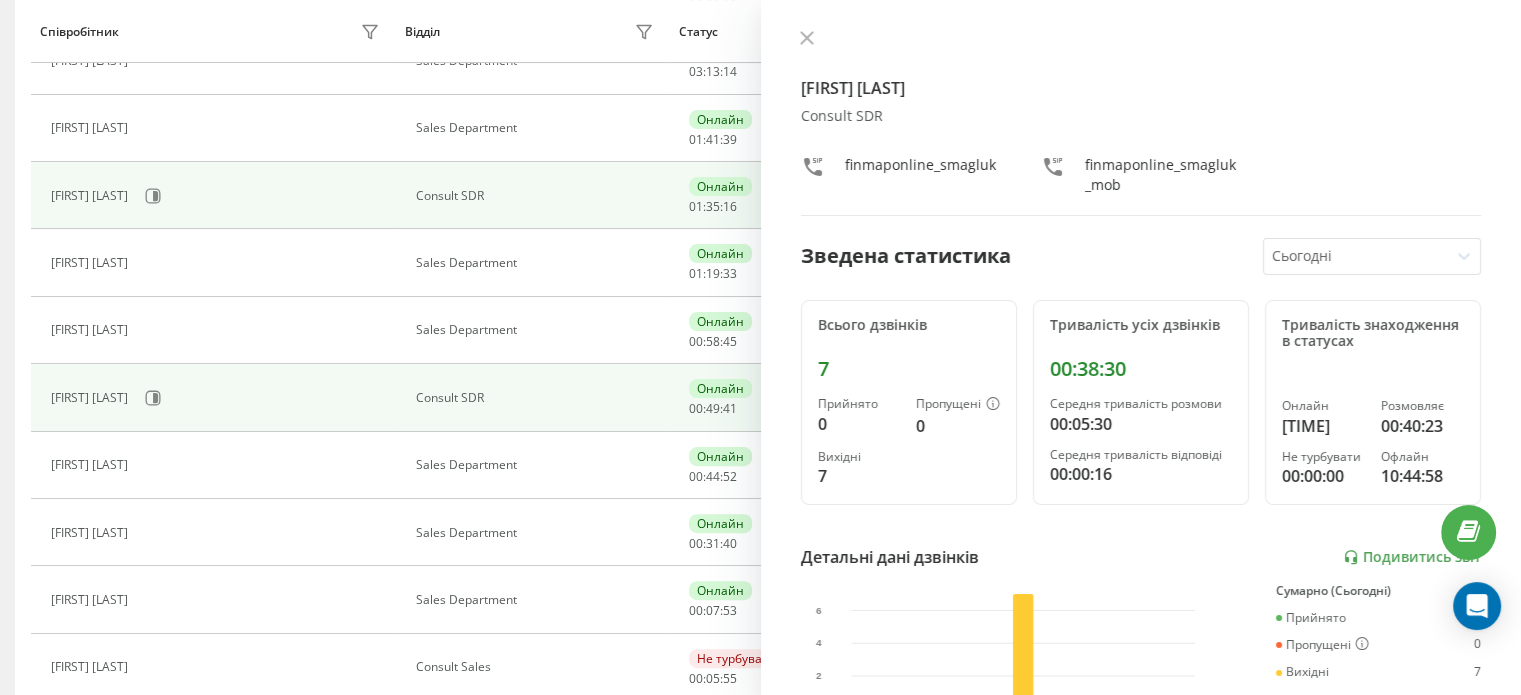 scroll, scrollTop: 500, scrollLeft: 0, axis: vertical 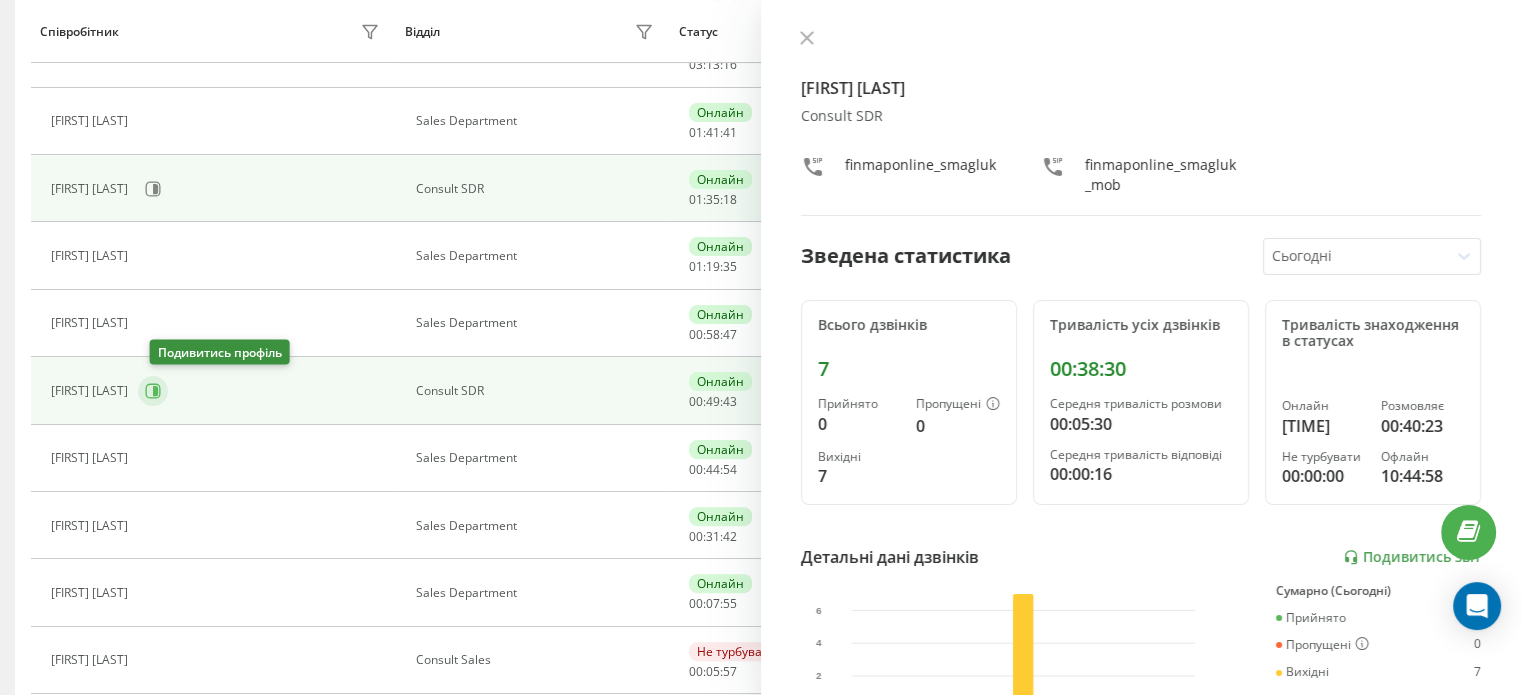 click 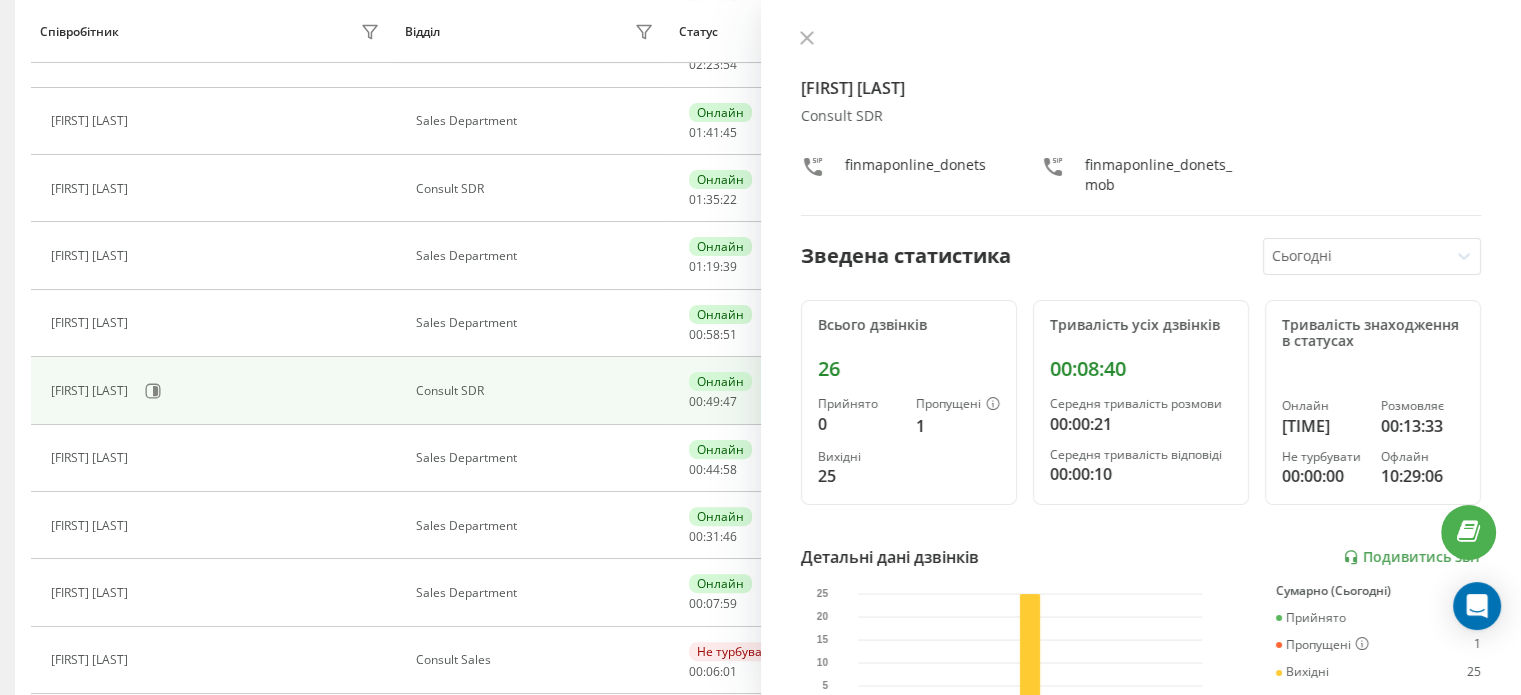 scroll, scrollTop: 432, scrollLeft: 0, axis: vertical 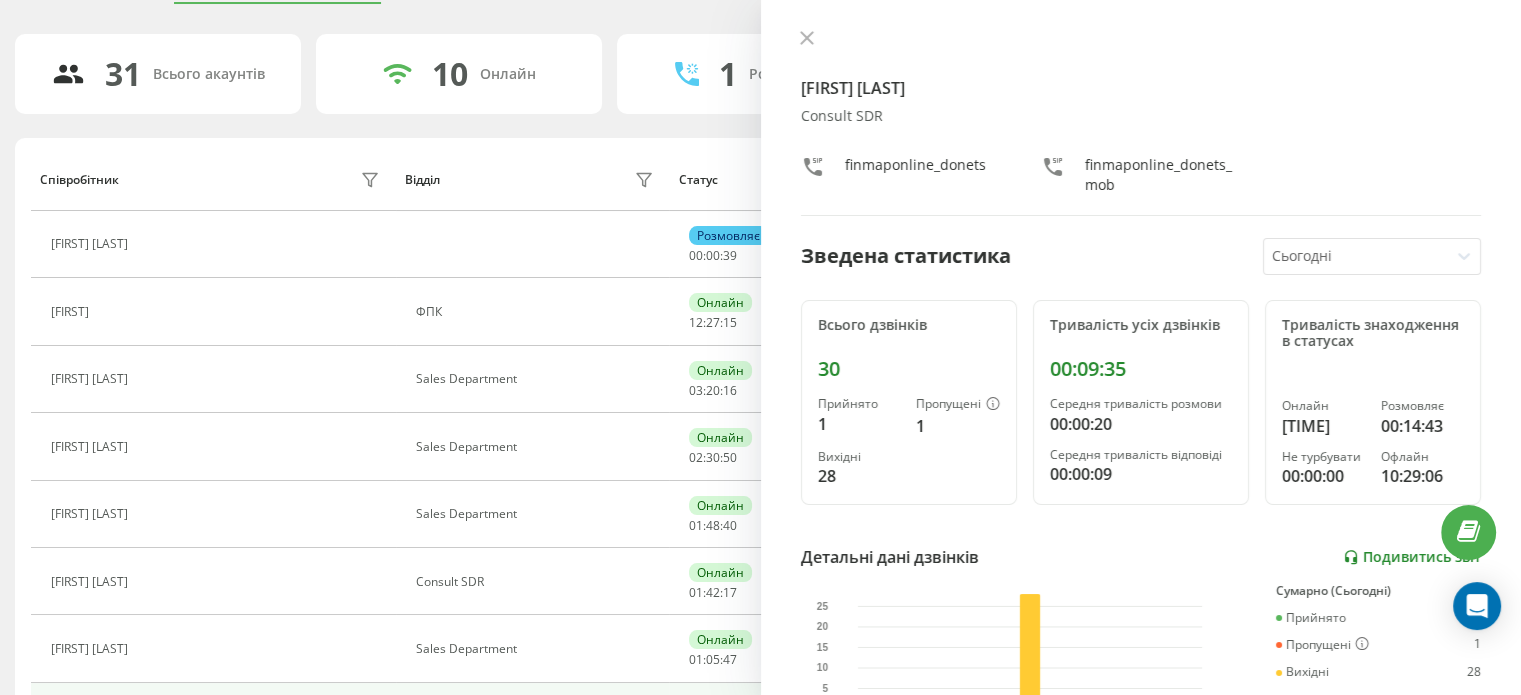 click on "Подивитись звіт" at bounding box center [1412, 557] 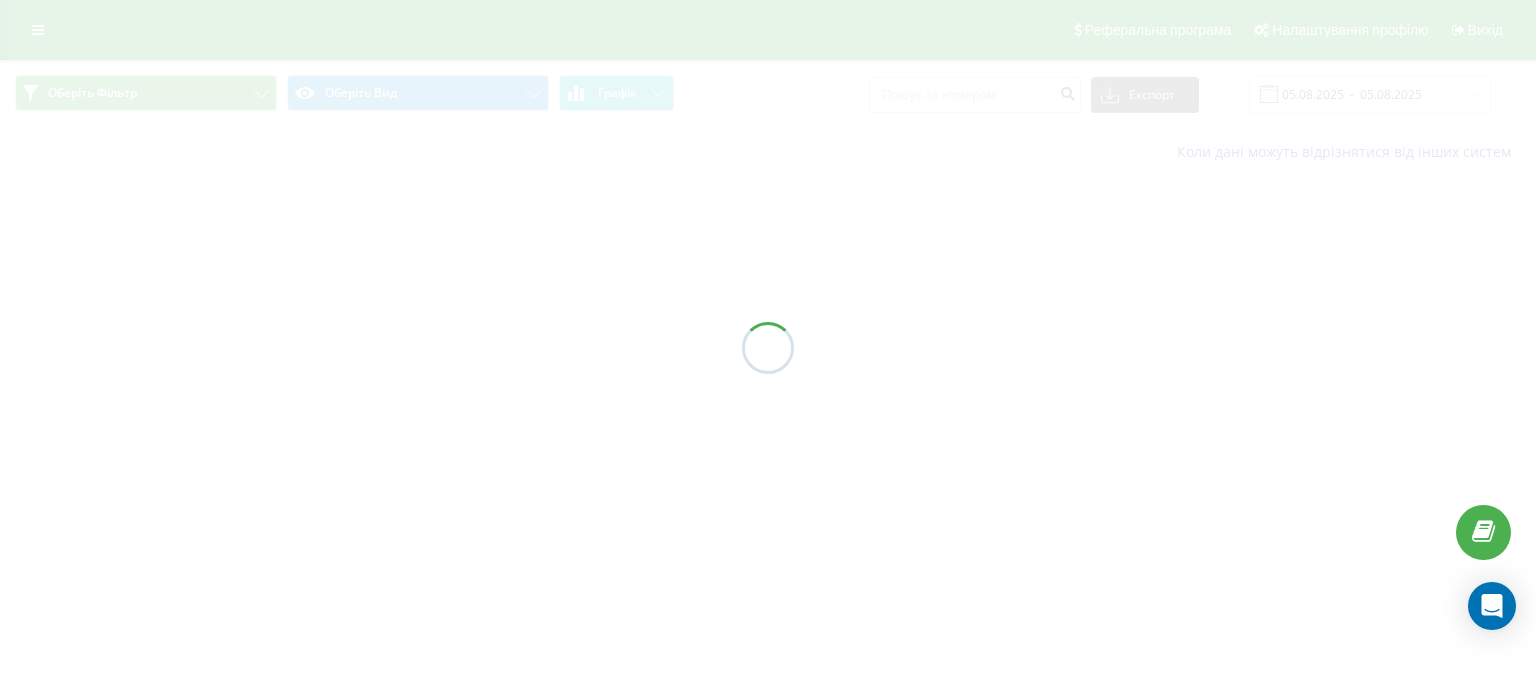 scroll, scrollTop: 0, scrollLeft: 0, axis: both 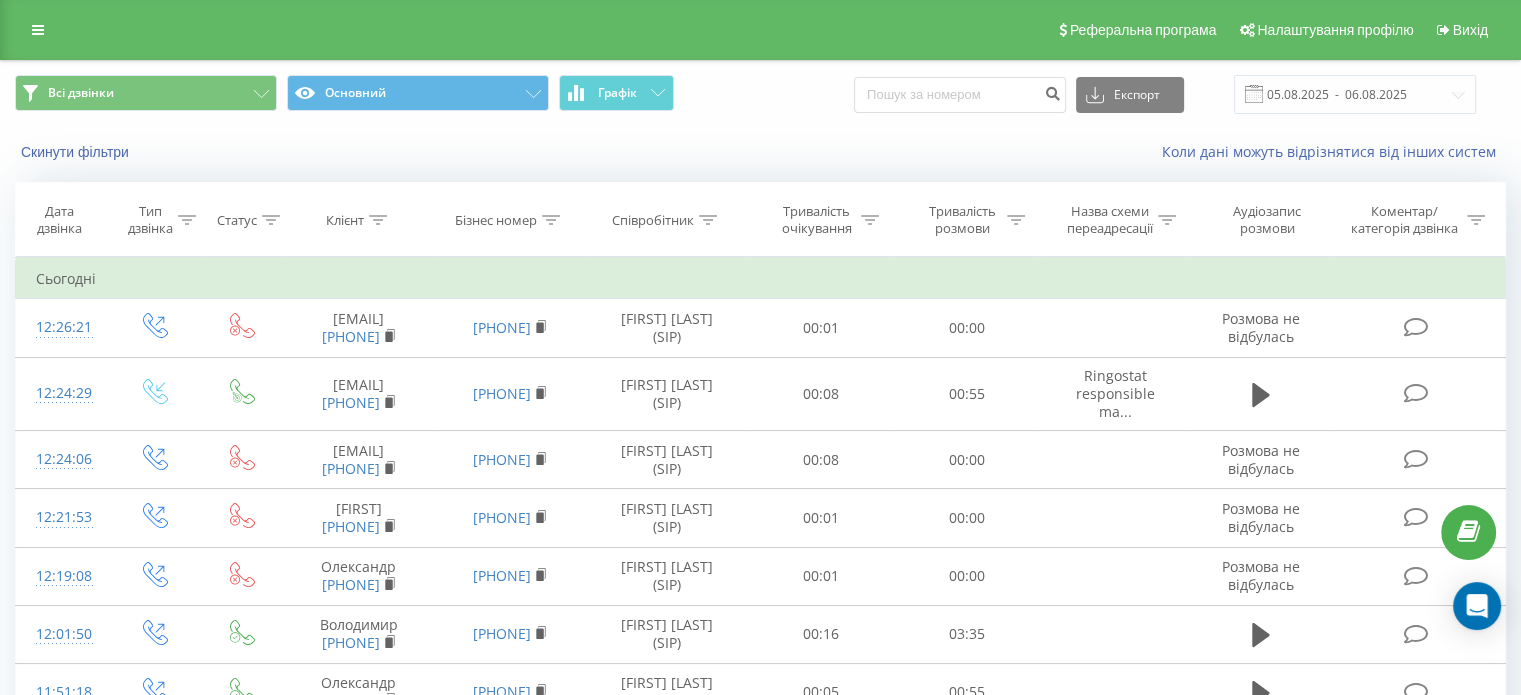click 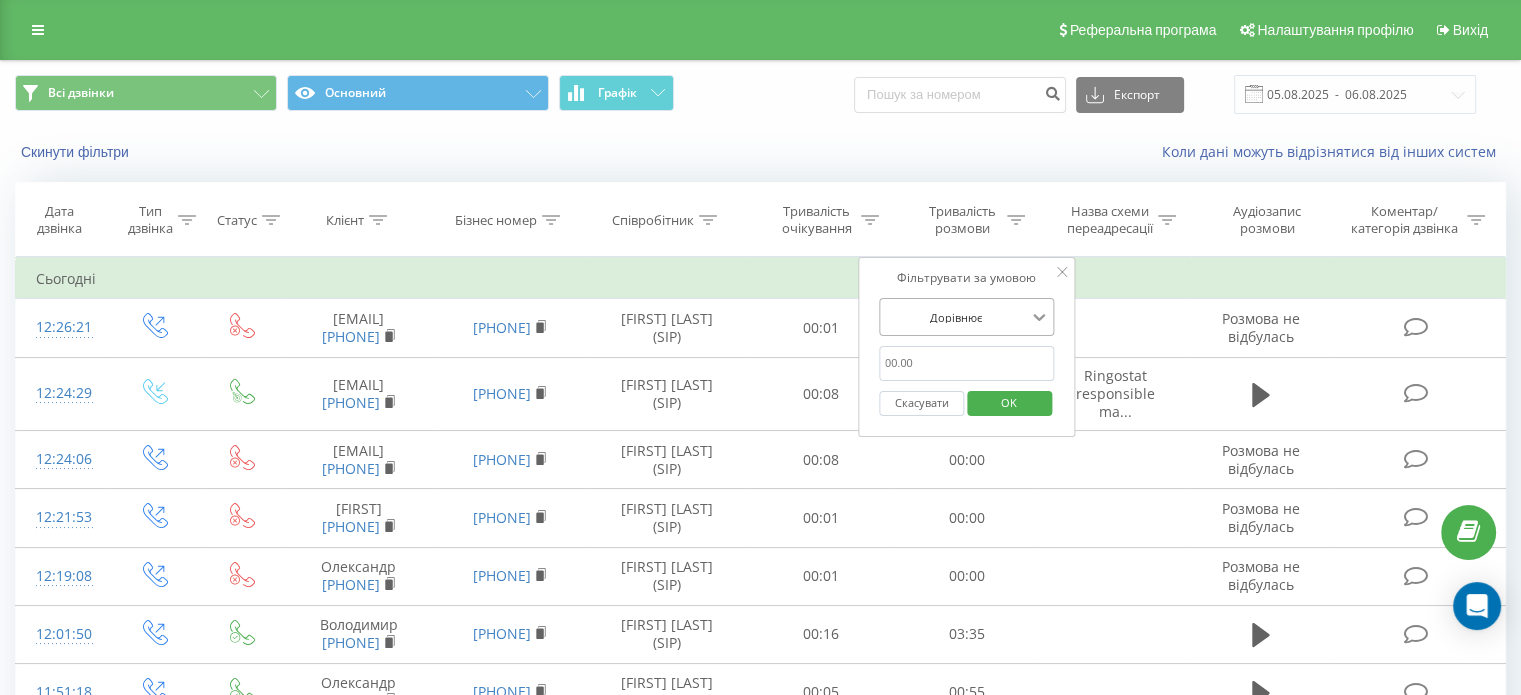 click 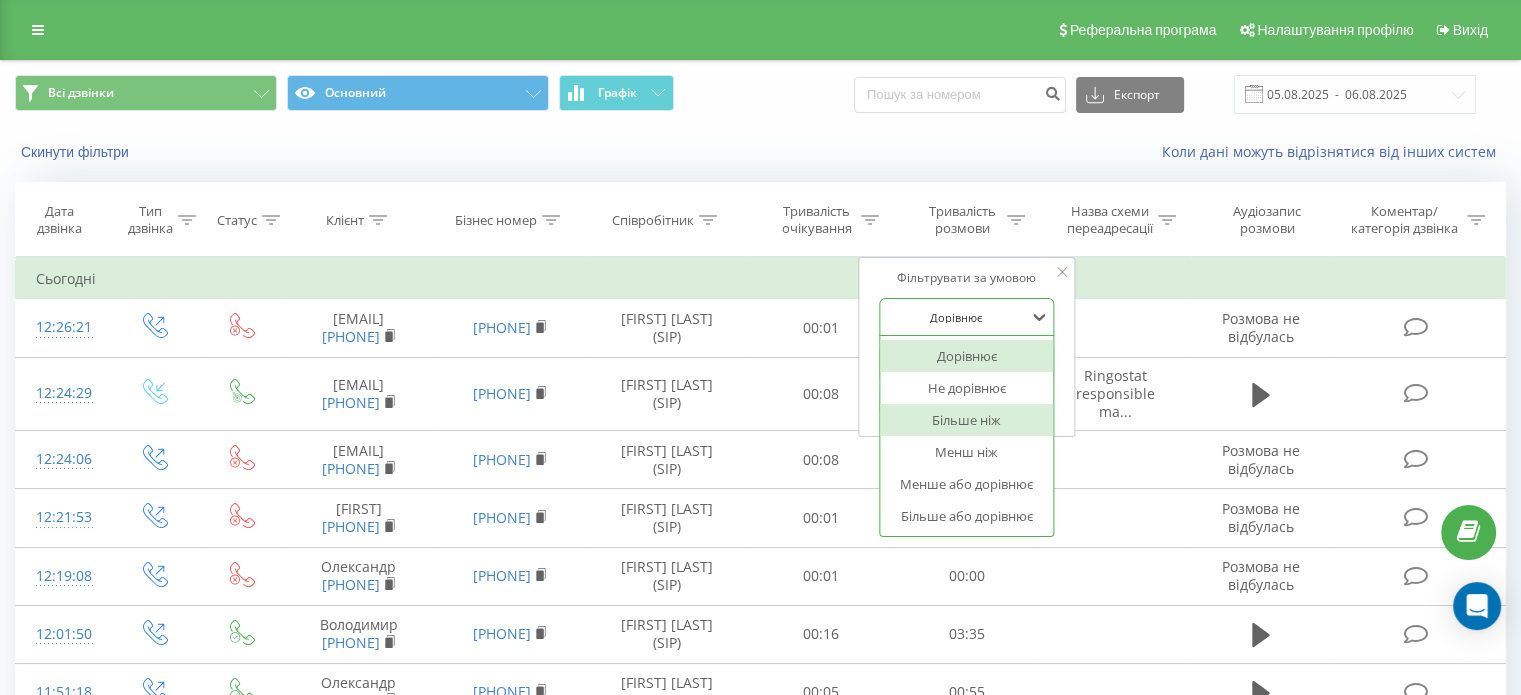 click on "Більше ніж" at bounding box center [967, 420] 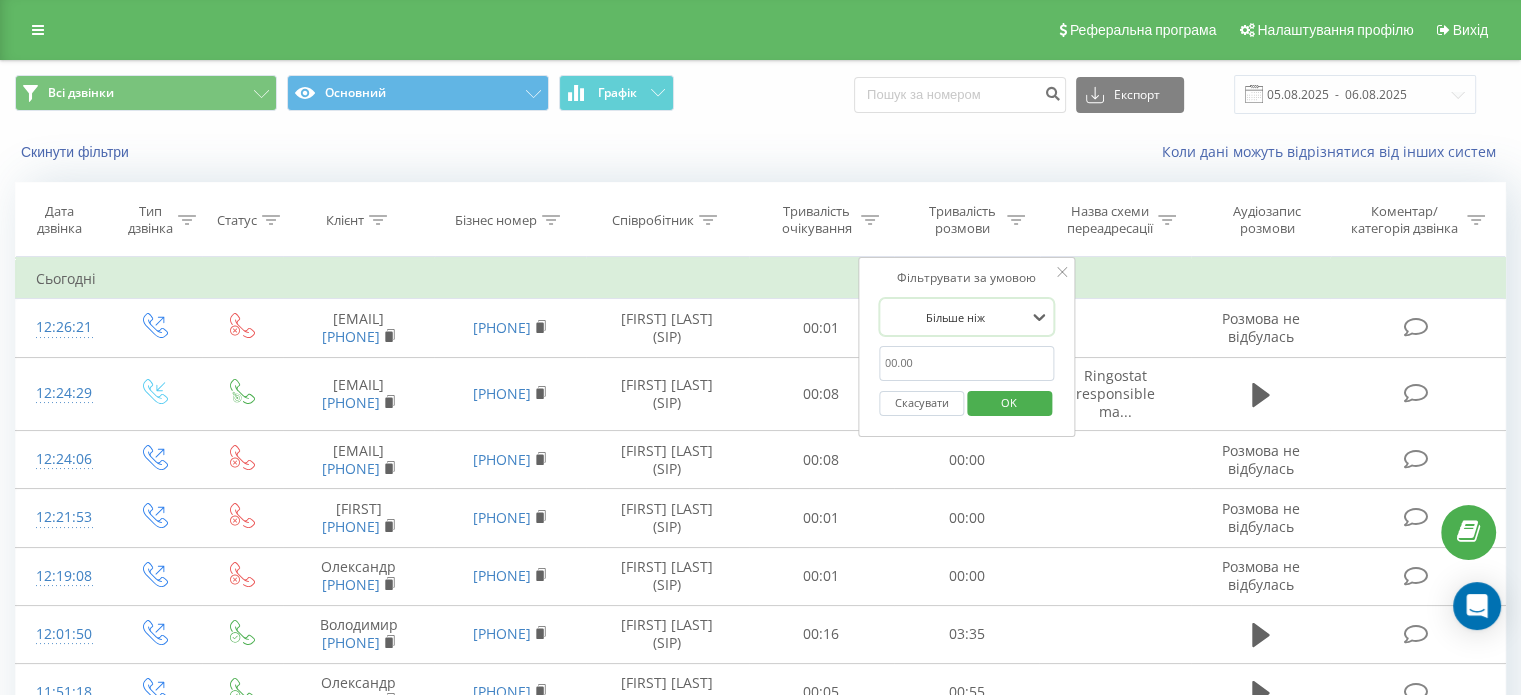 click at bounding box center [967, 363] 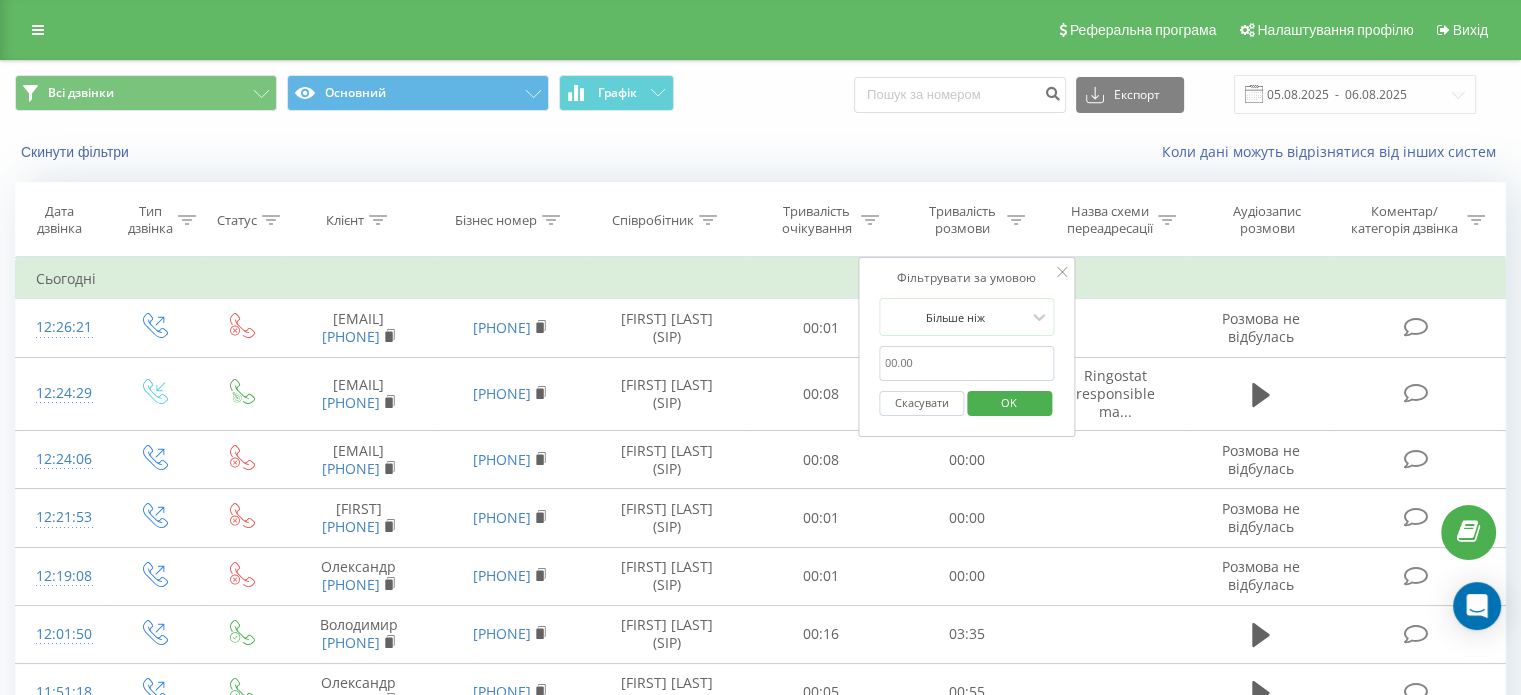 type on "30.00" 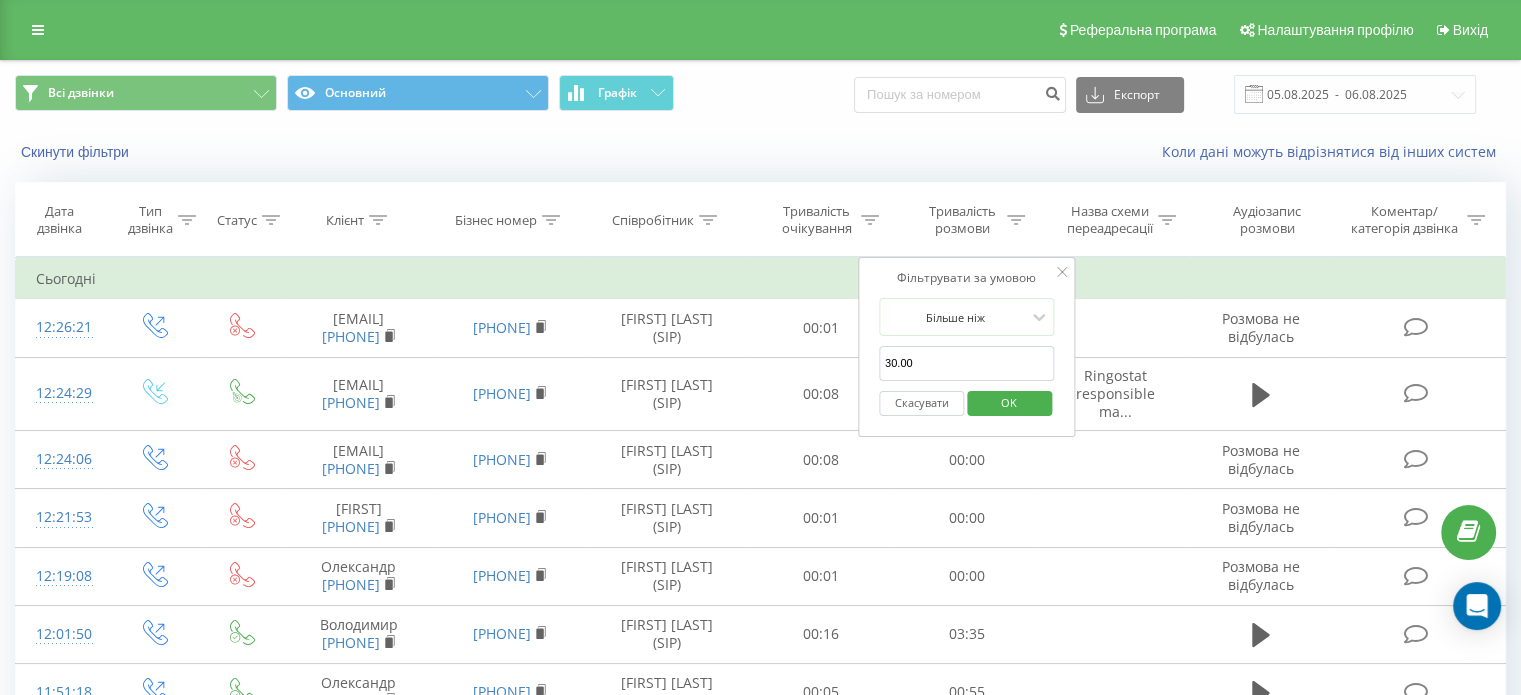 click on "OK" at bounding box center [1009, 402] 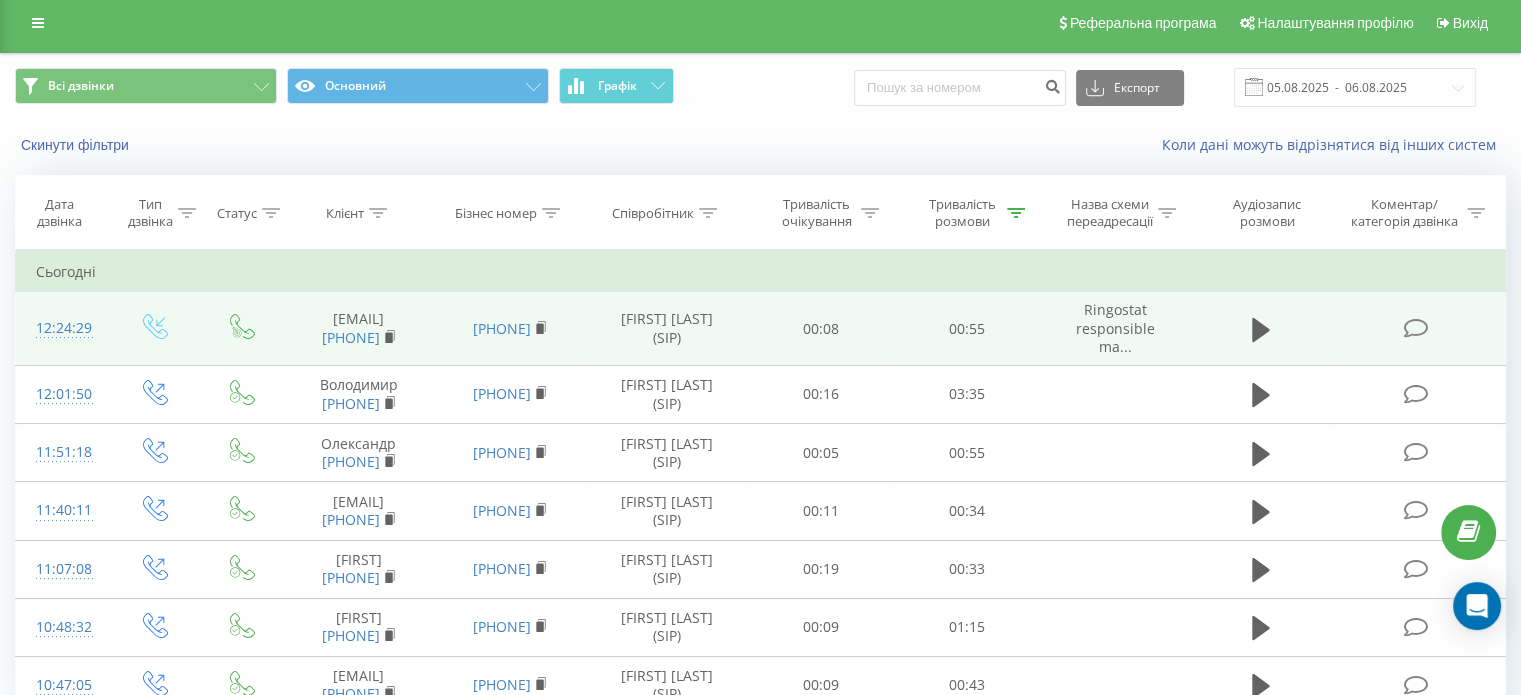 scroll, scrollTop: 0, scrollLeft: 0, axis: both 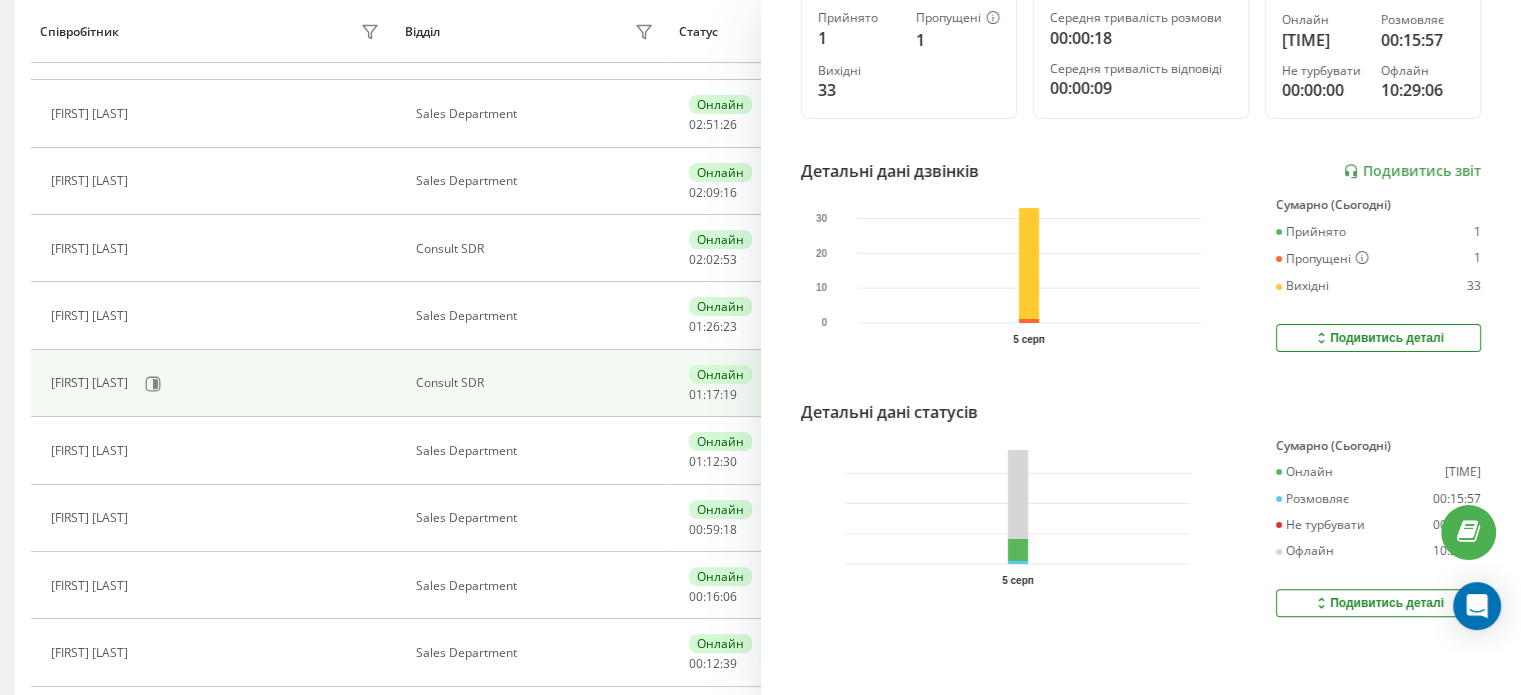 click on "Подивитись деталі" at bounding box center (1378, 603) 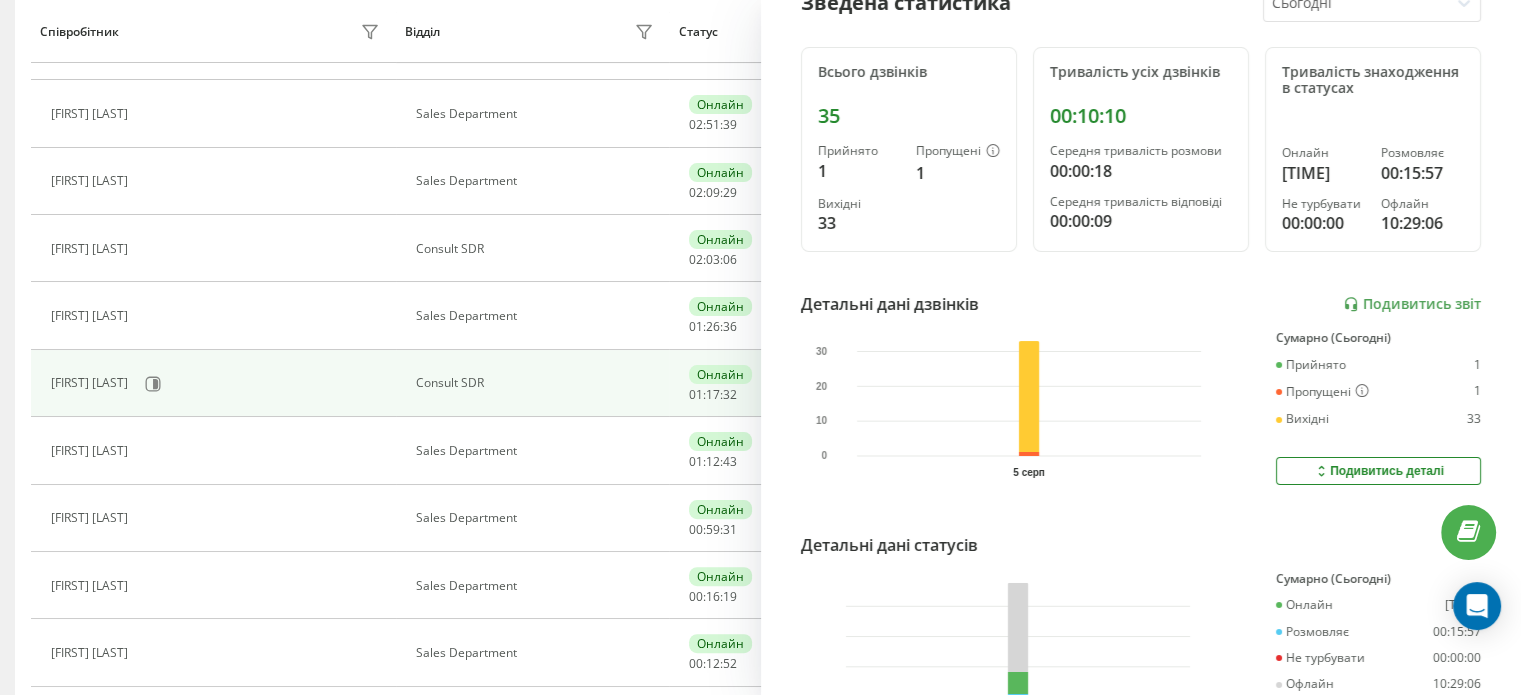 scroll, scrollTop: 0, scrollLeft: 0, axis: both 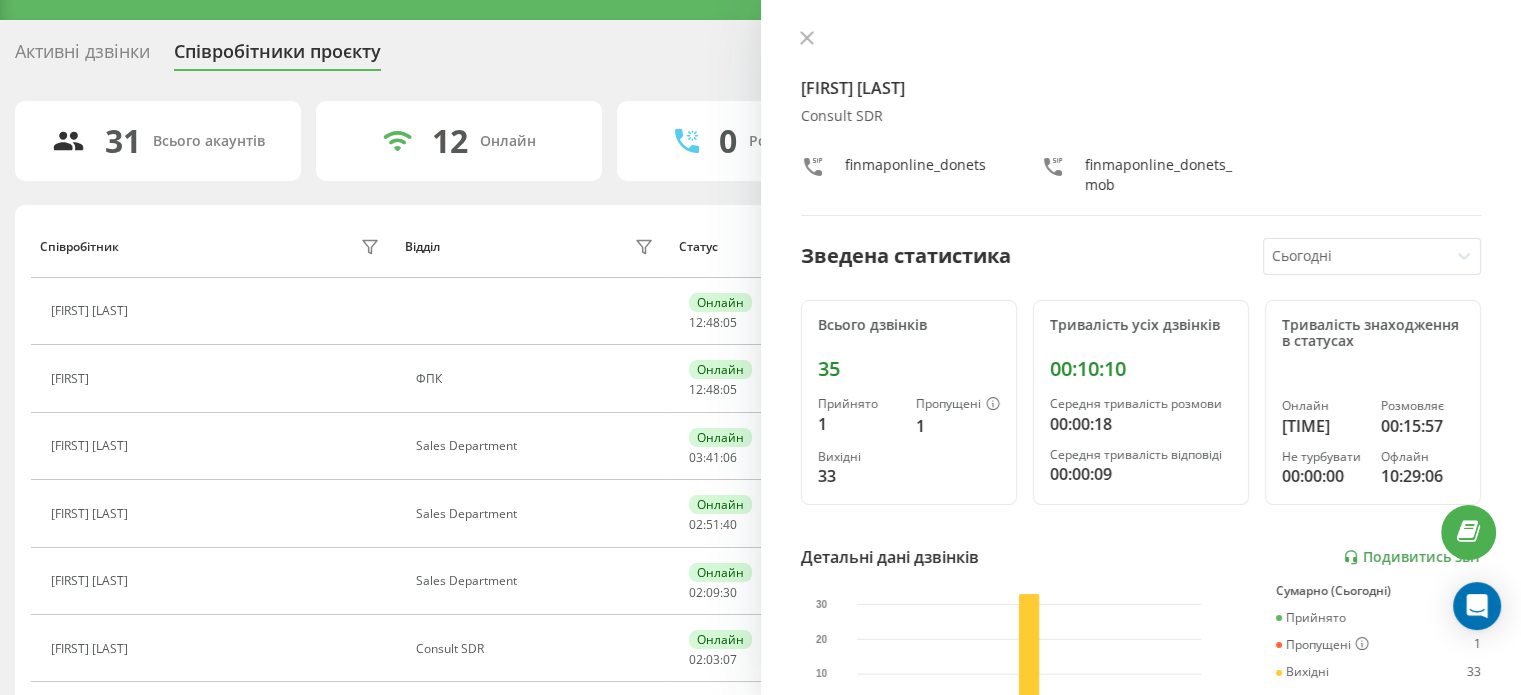 click at bounding box center (1141, 40) 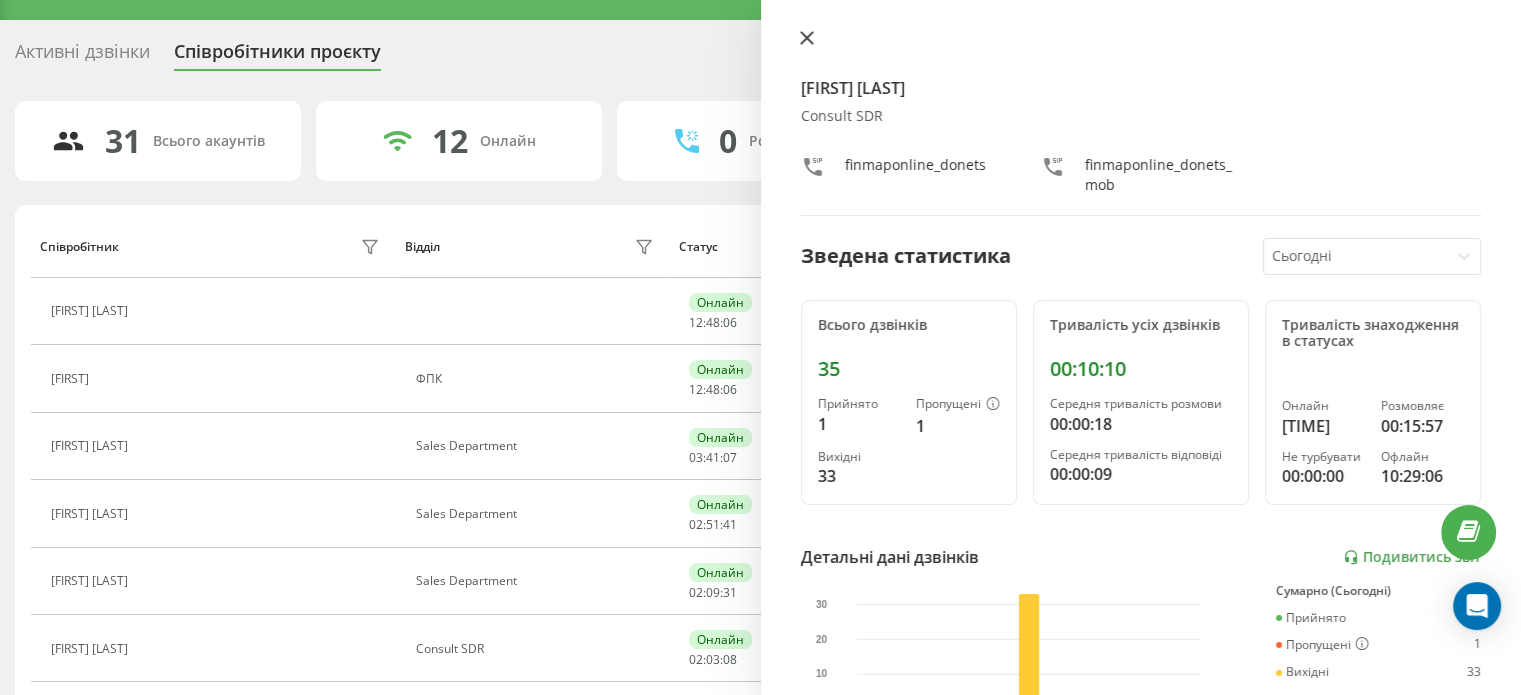 click 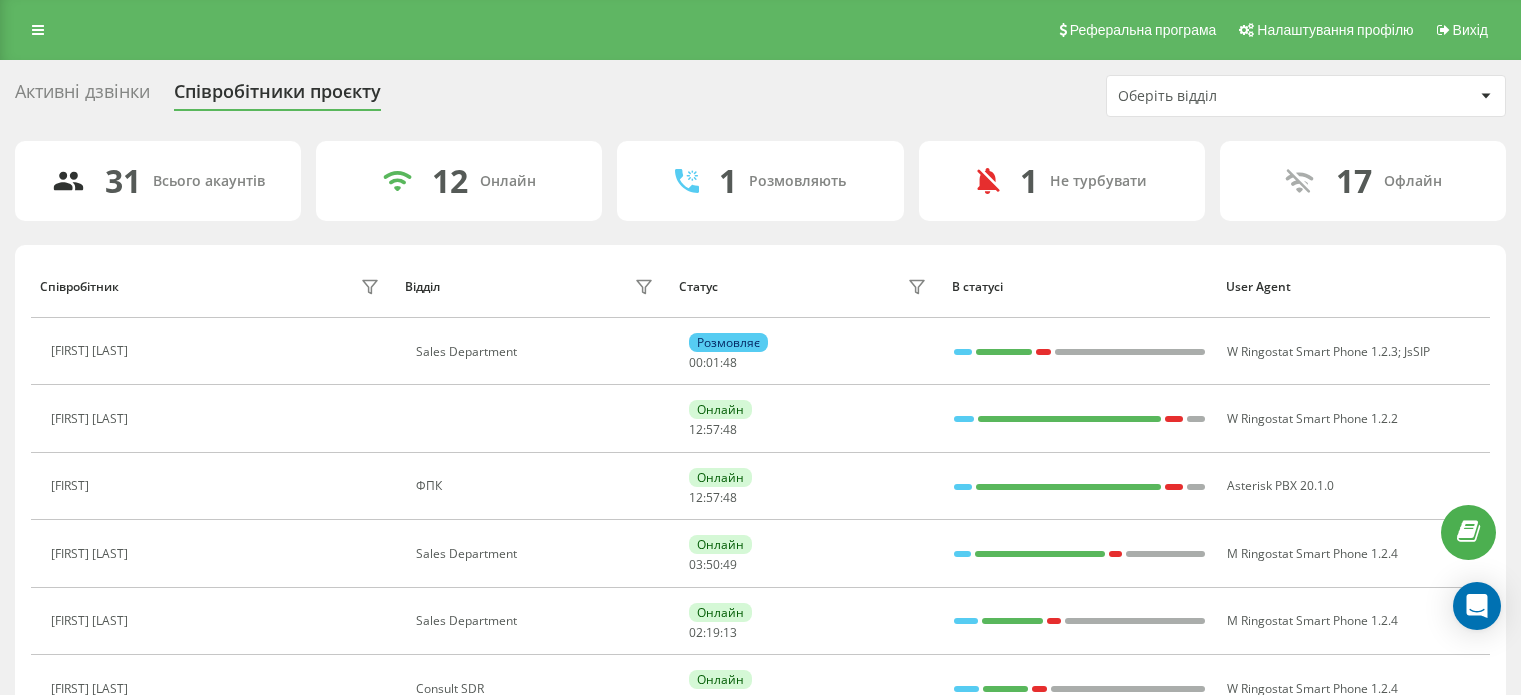 scroll, scrollTop: 65, scrollLeft: 0, axis: vertical 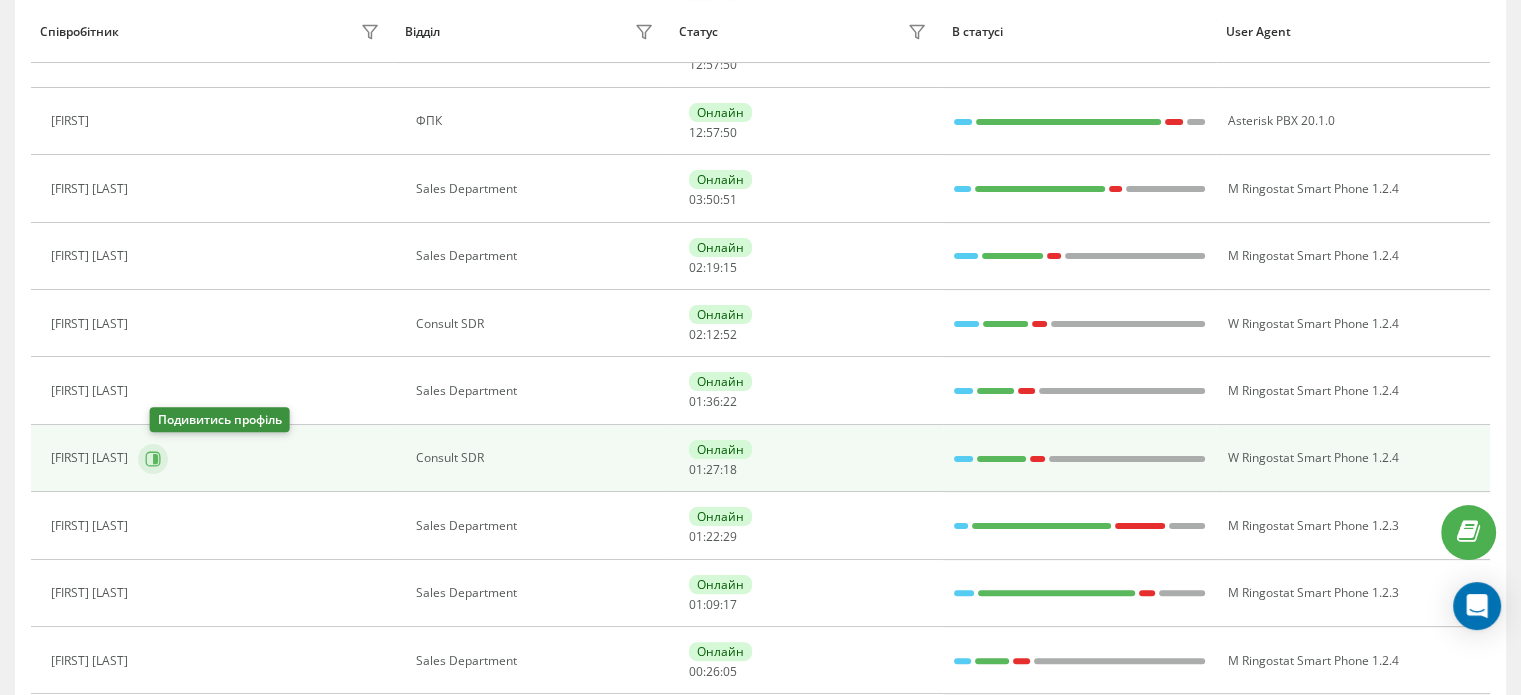 click at bounding box center (153, 459) 